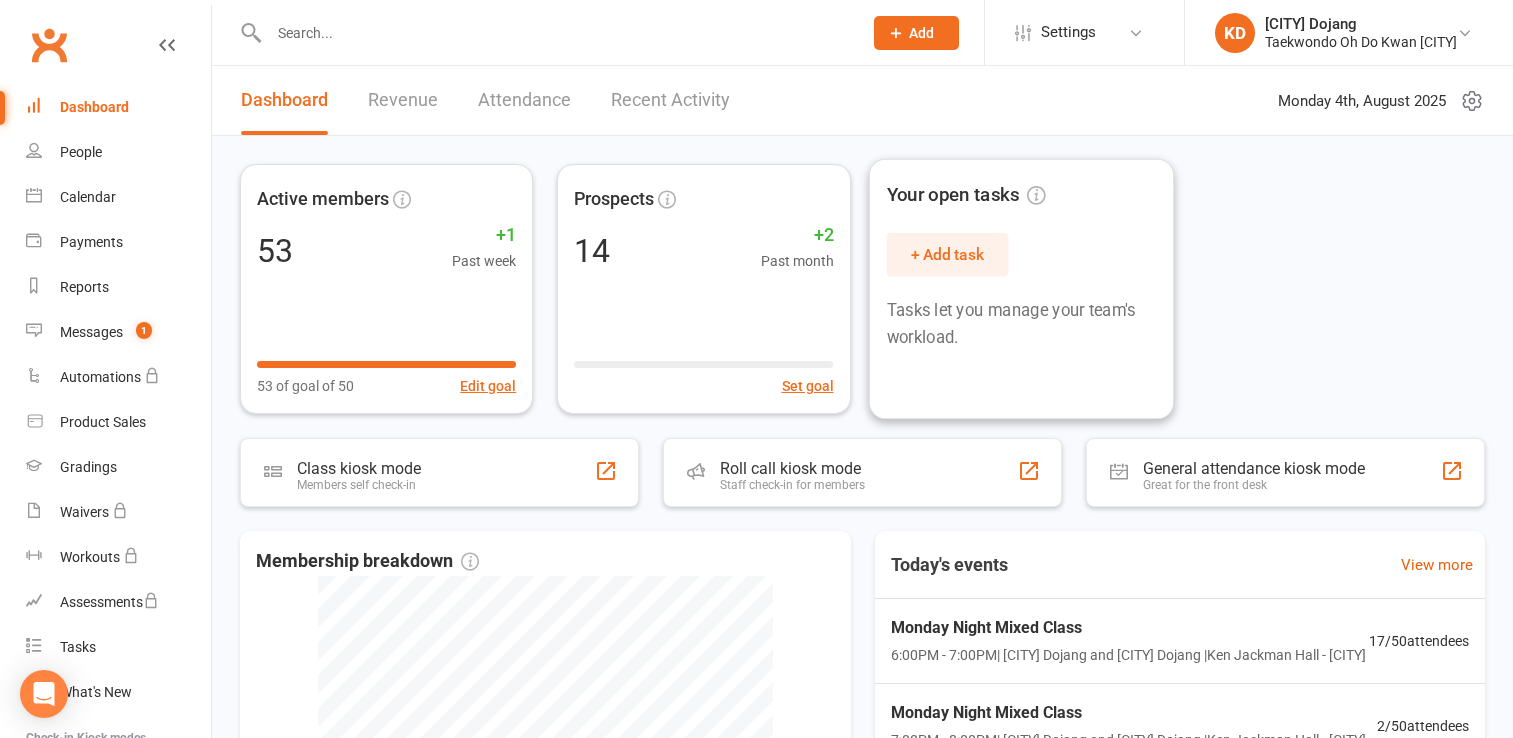 scroll, scrollTop: 0, scrollLeft: 0, axis: both 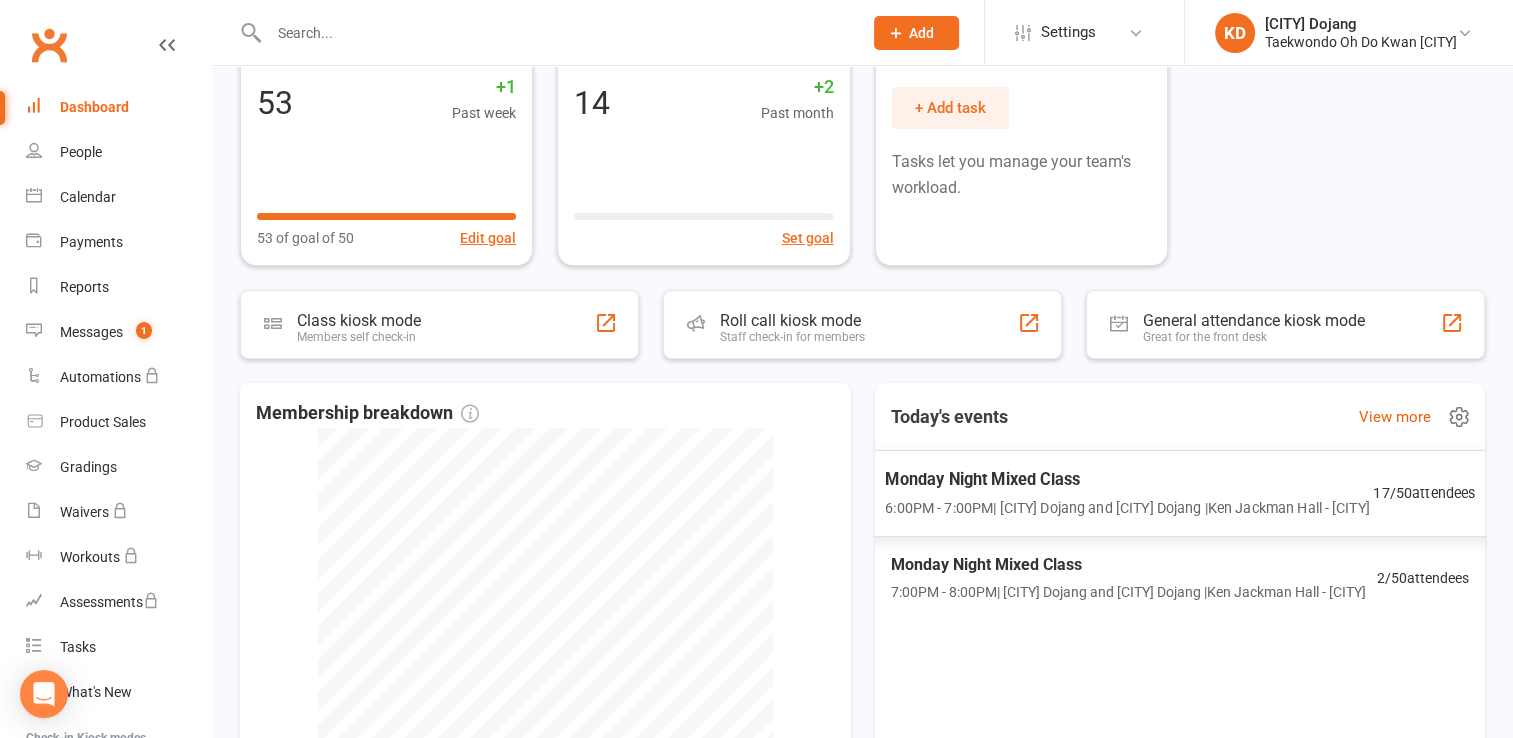 click on "Monday Night Mixed Class" at bounding box center [1127, 479] 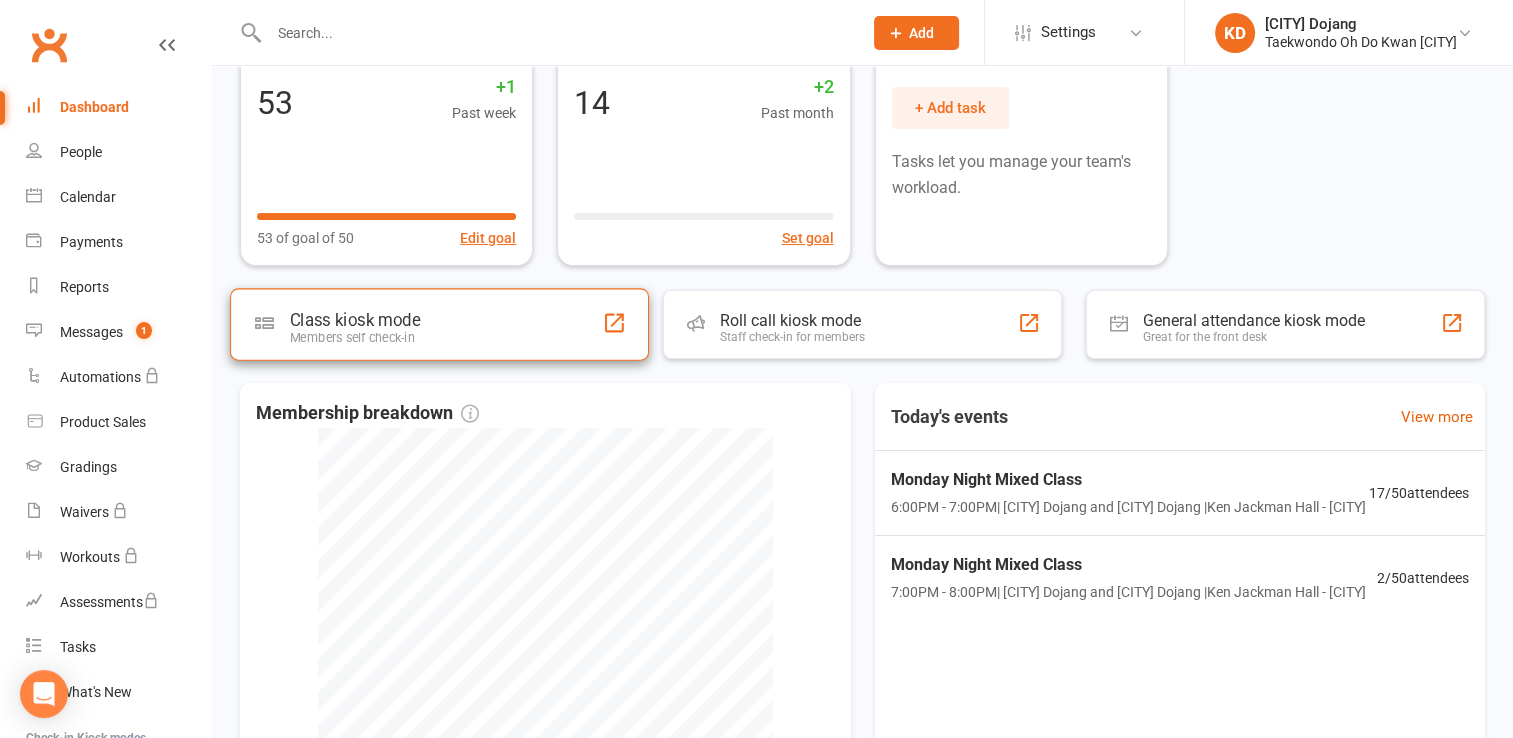 click on "Class kiosk mode Members self check-in" at bounding box center [439, 324] 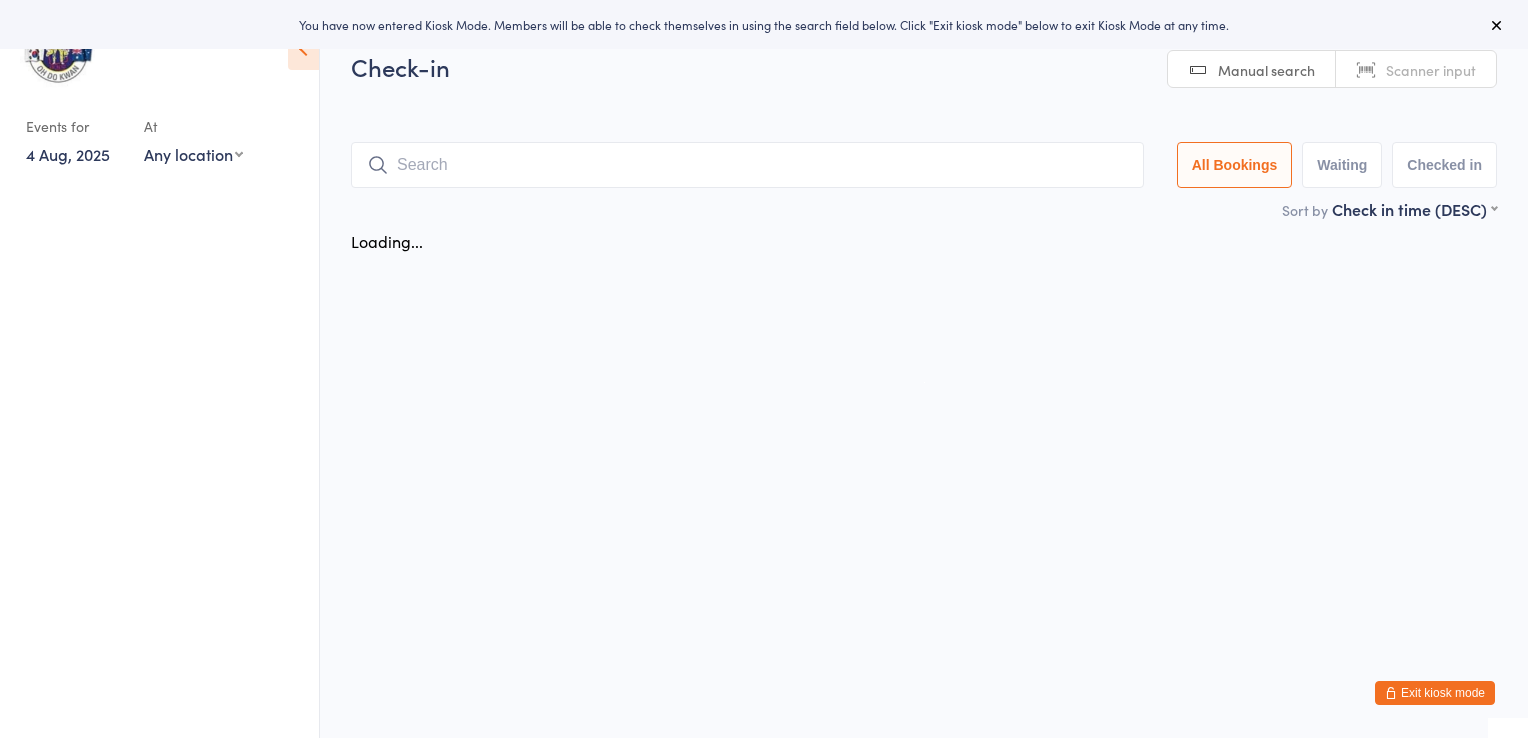 scroll, scrollTop: 0, scrollLeft: 0, axis: both 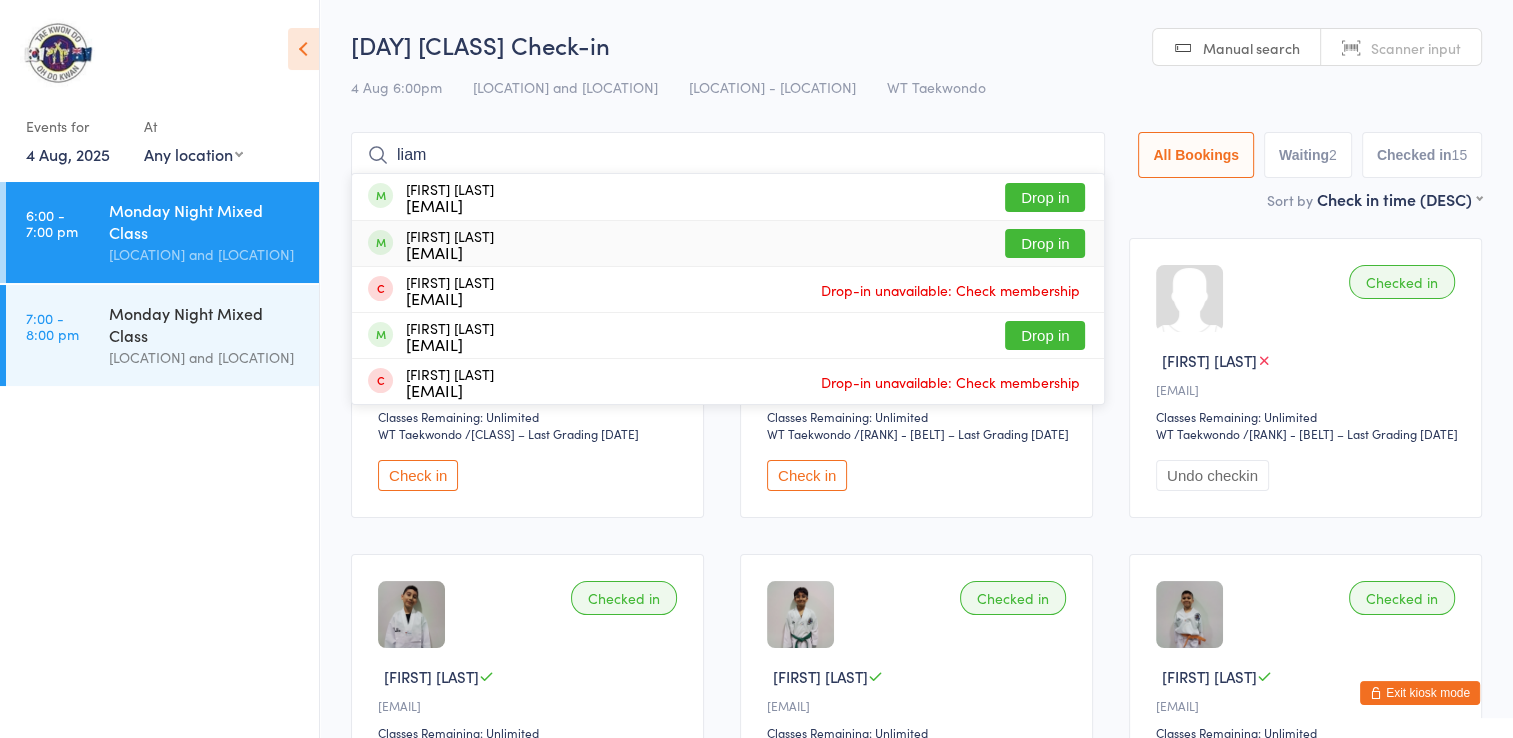 type on "liam" 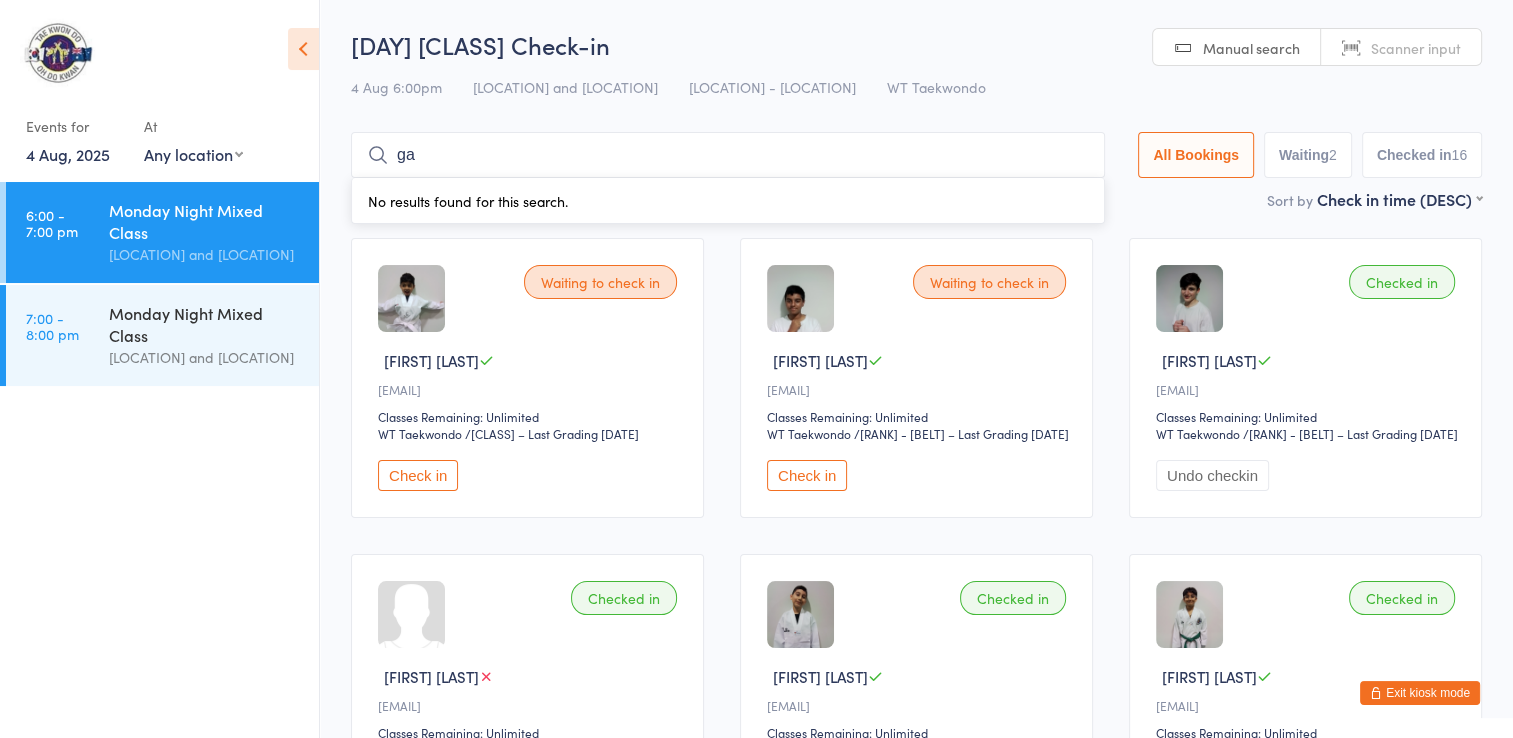 type on "g" 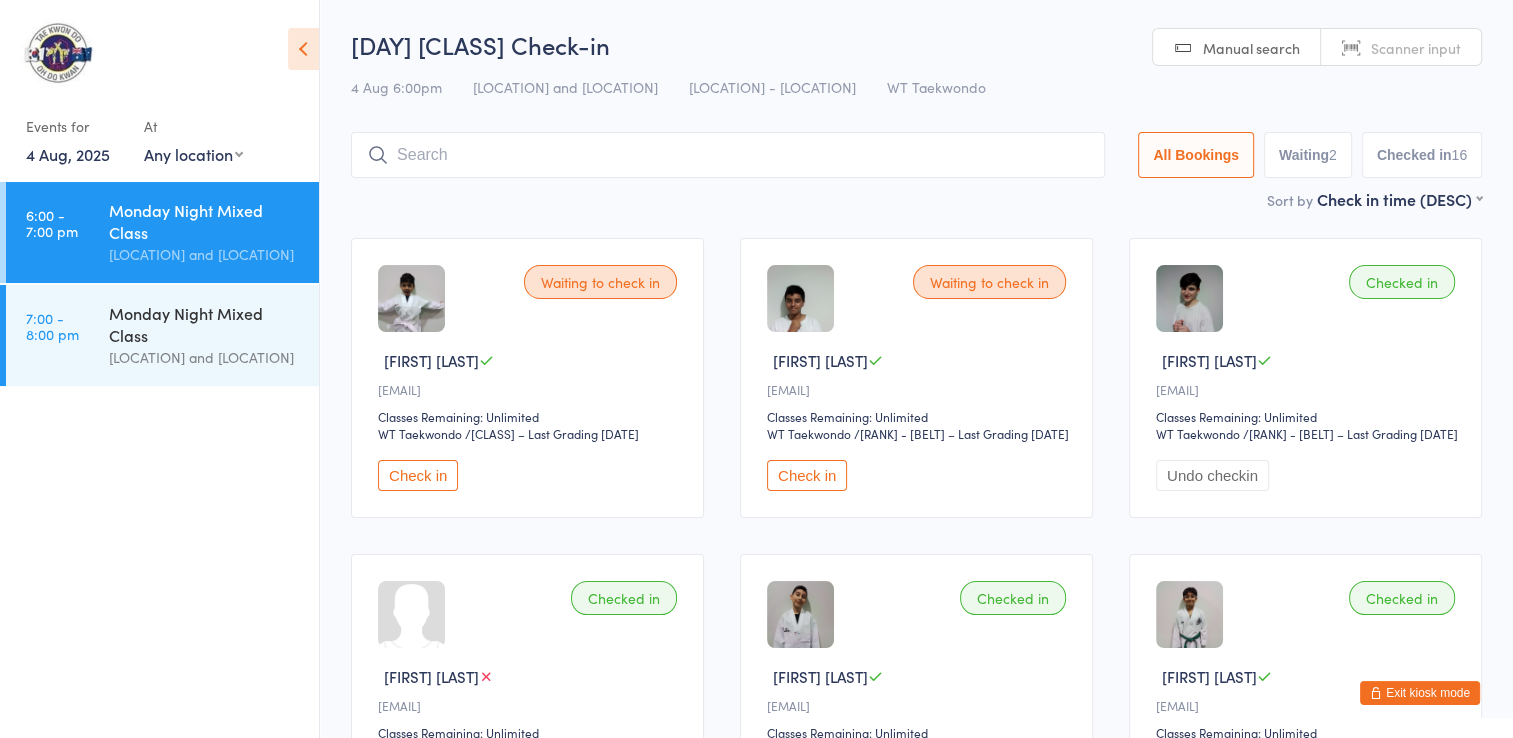 type on "a" 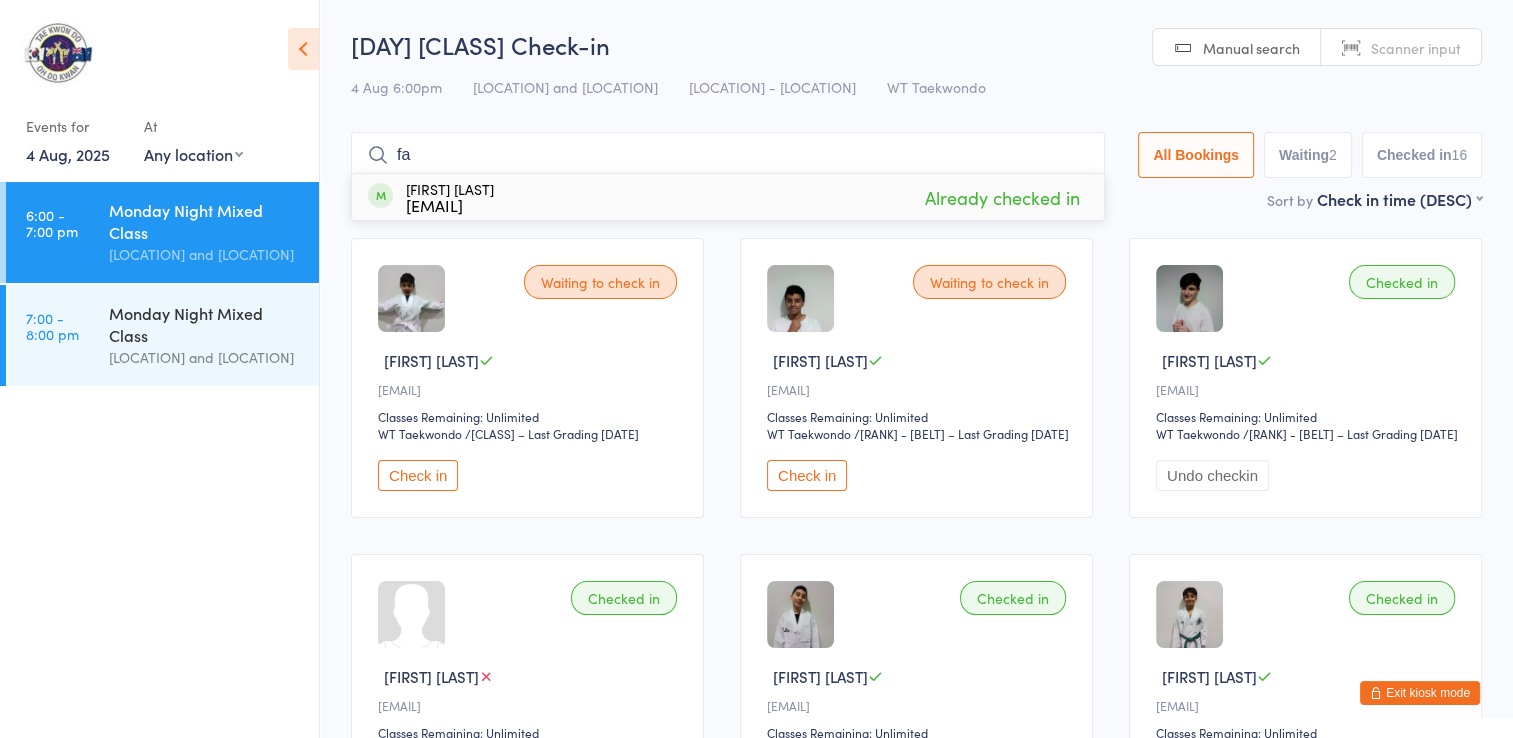 type on "f" 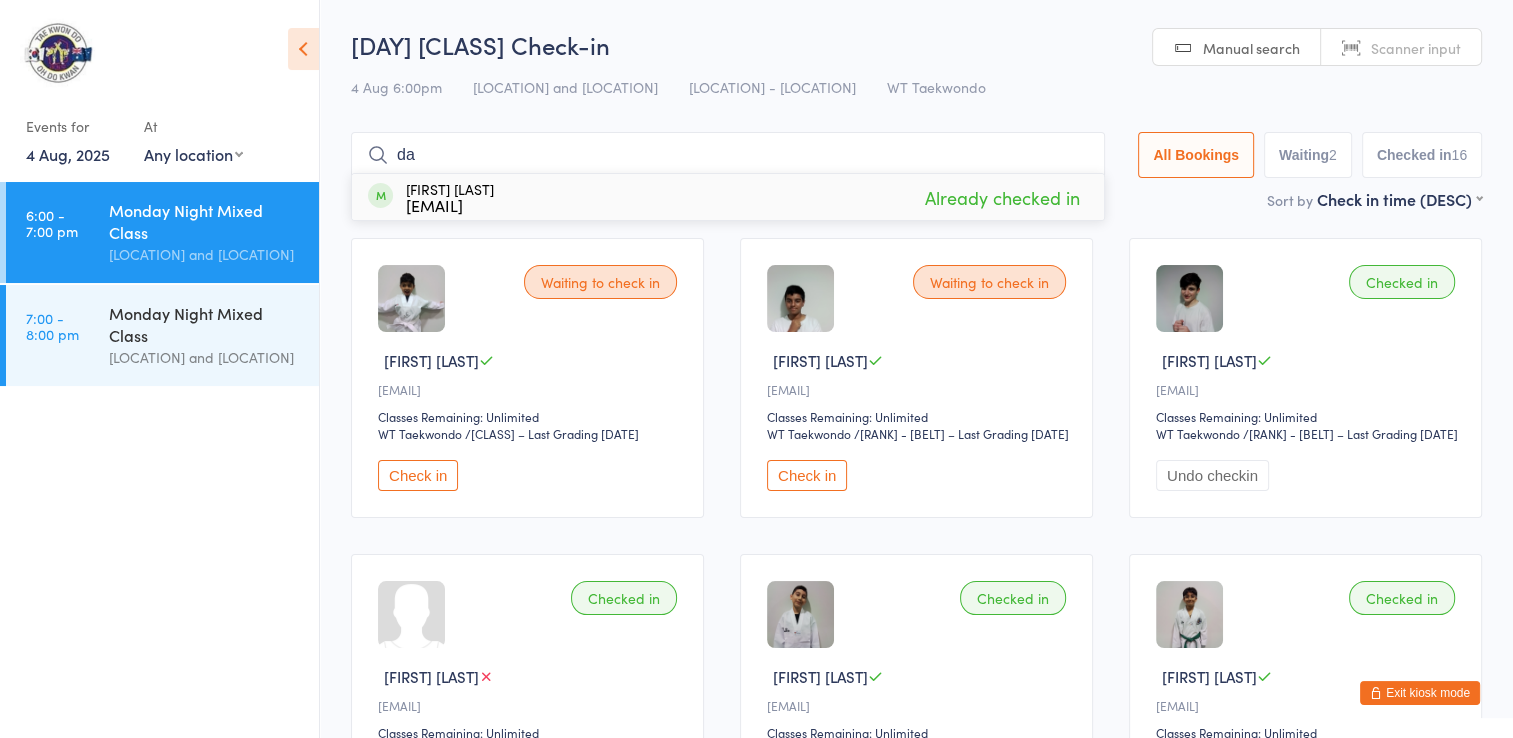 type on "d" 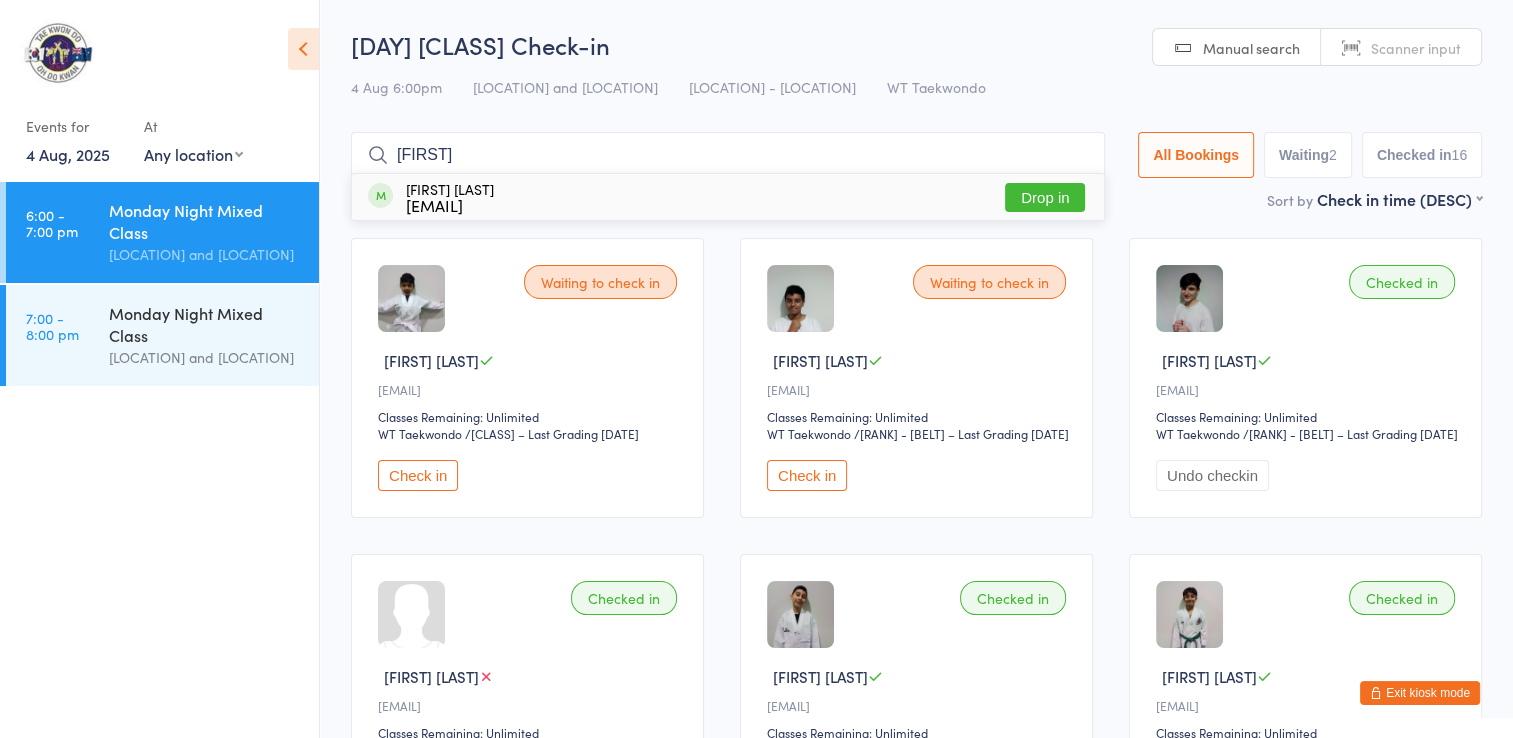 type on "[FIRST]" 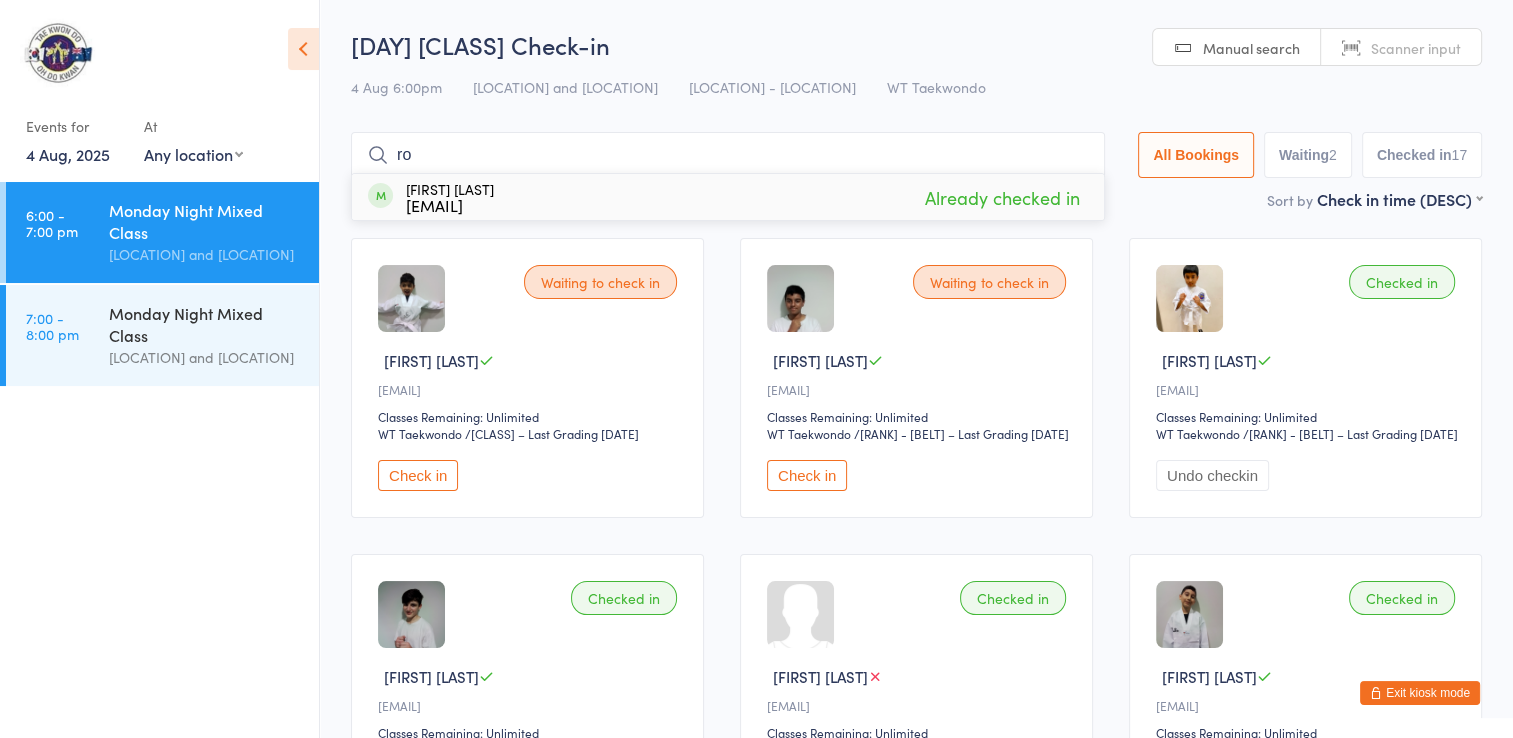 type on "r" 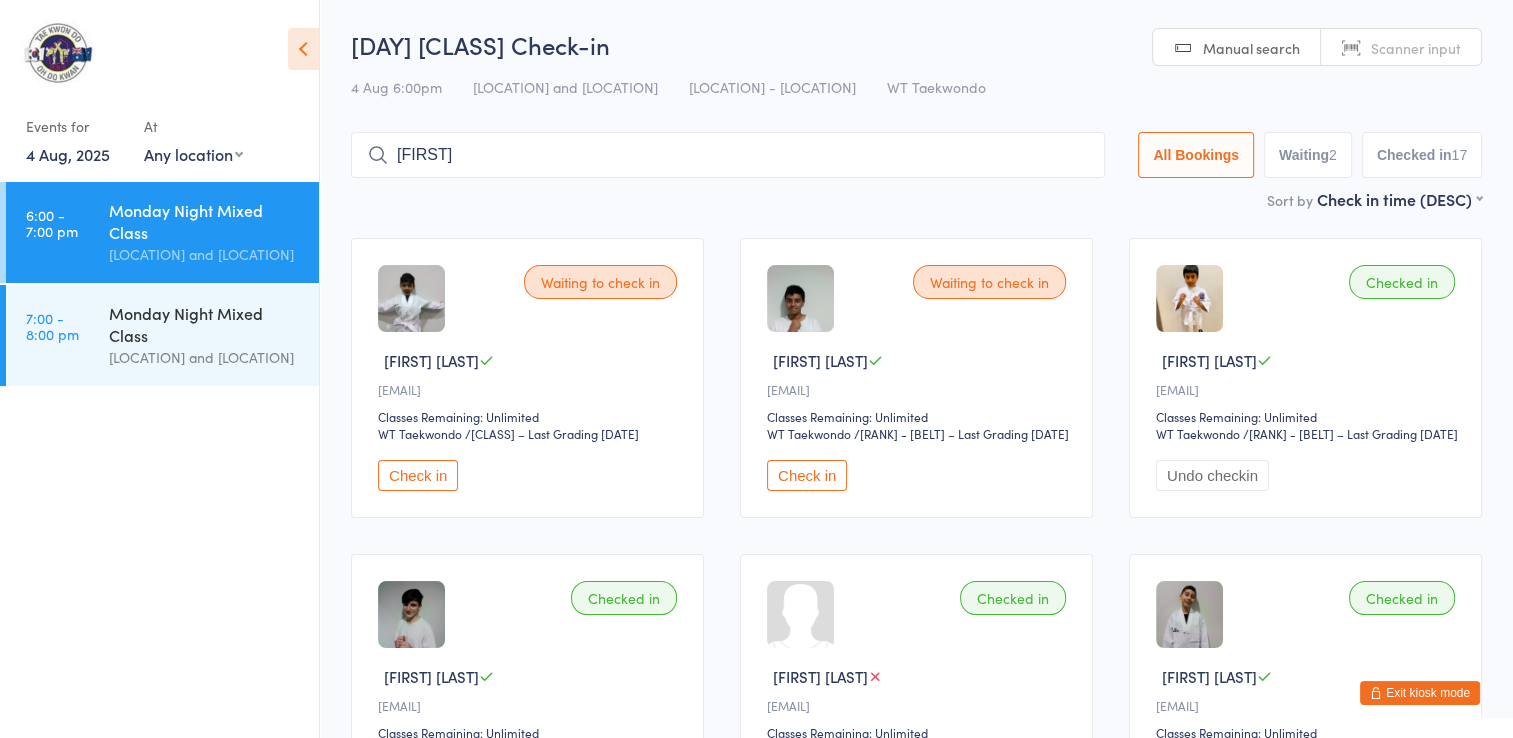 type on "[FIRST]" 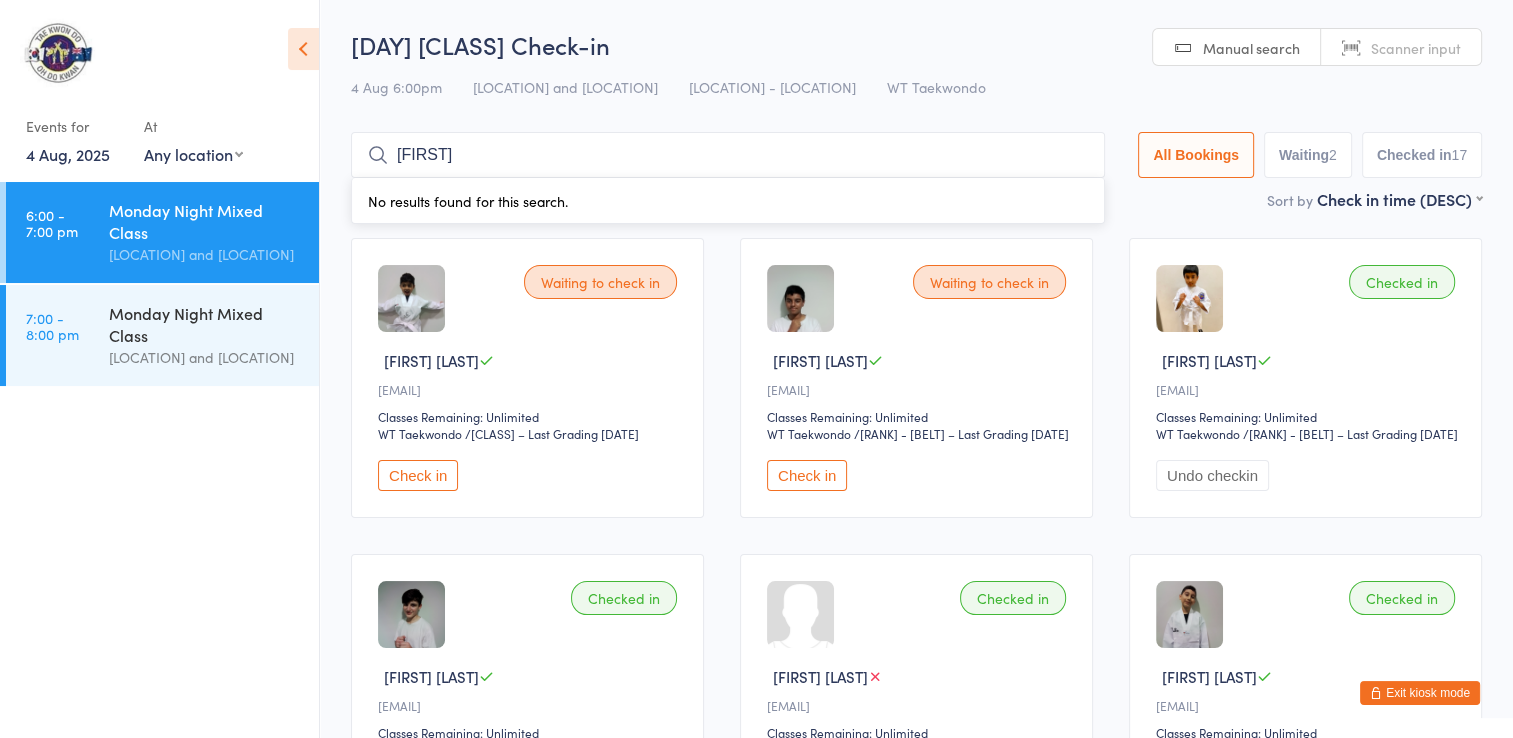 drag, startPoint x: 533, startPoint y: 170, endPoint x: 168, endPoint y: 168, distance: 365.0055 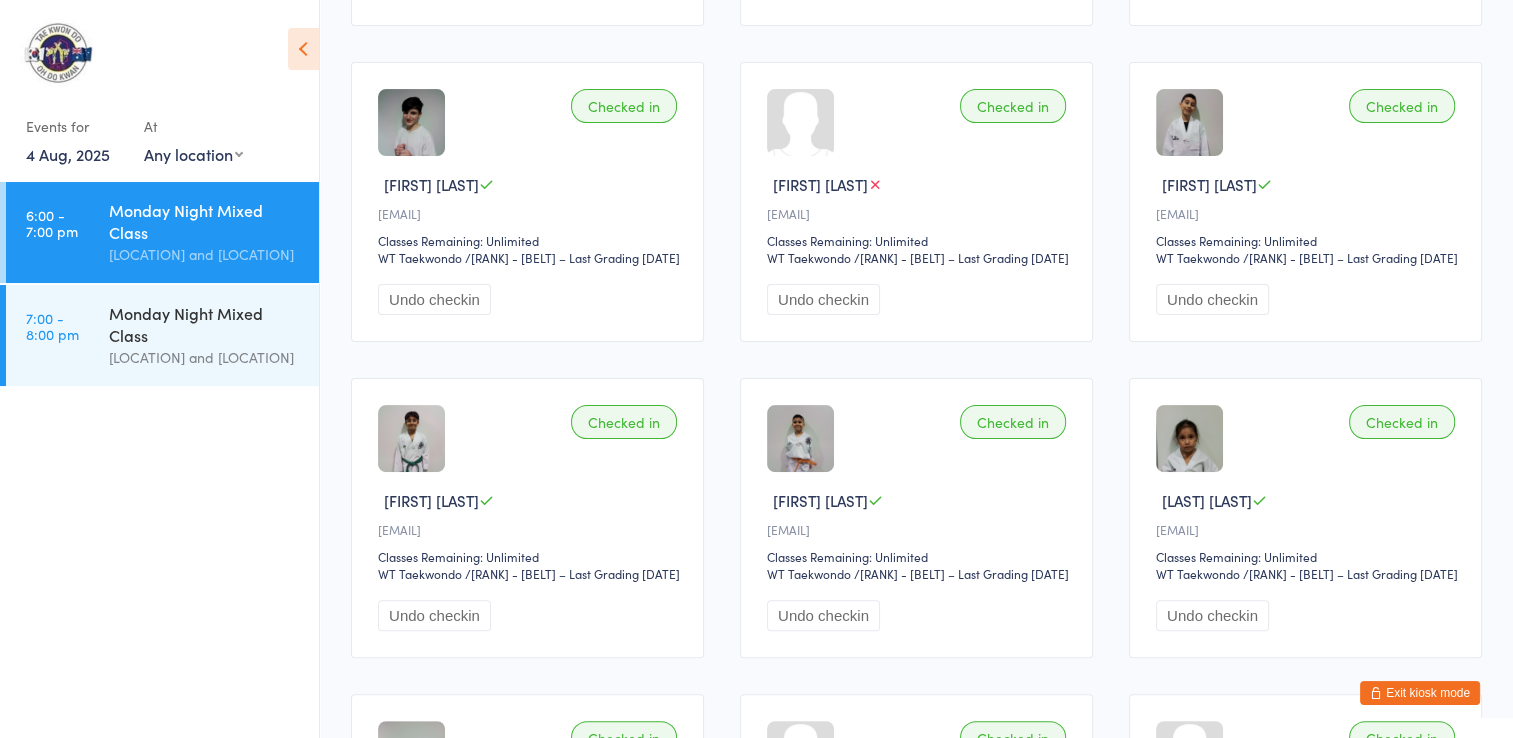 scroll, scrollTop: 0, scrollLeft: 0, axis: both 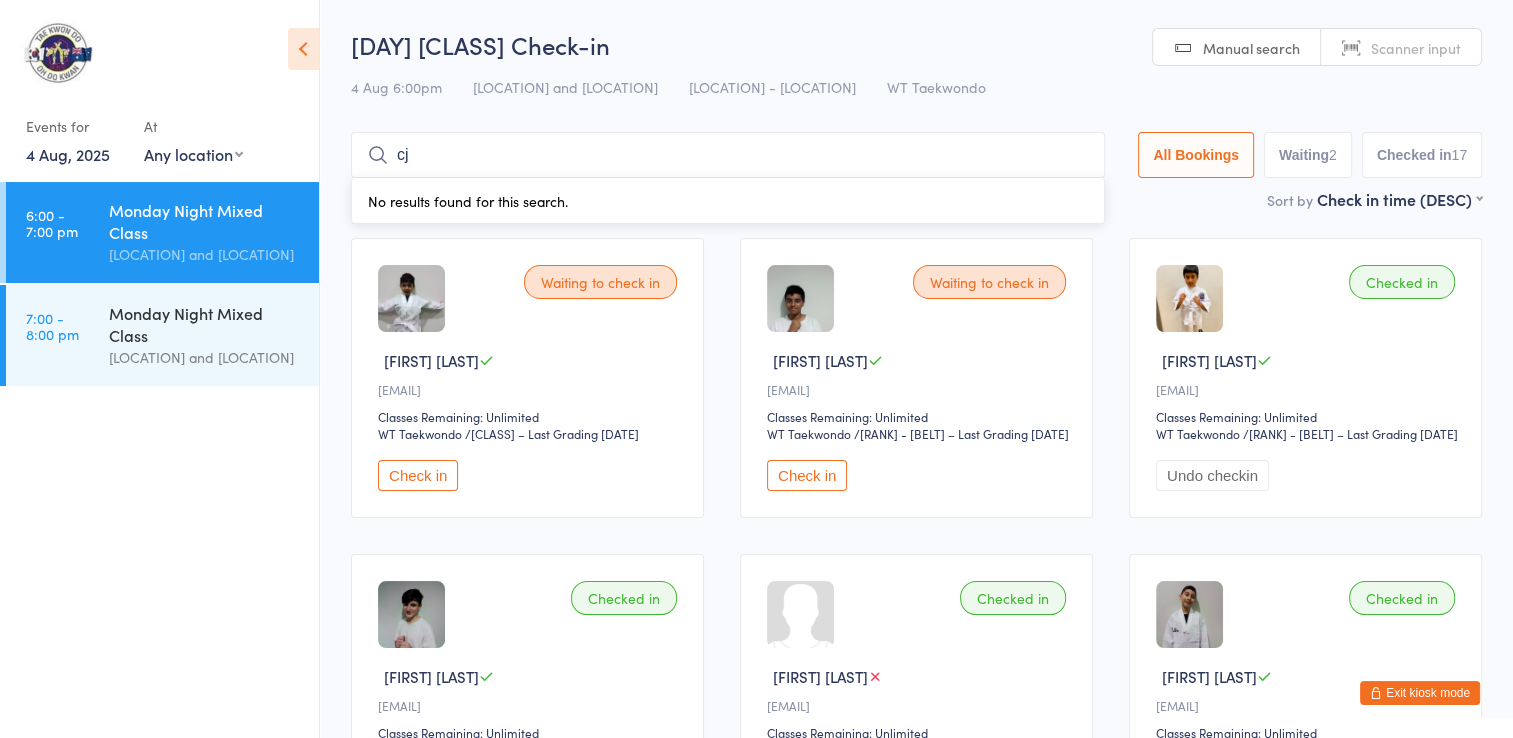 type on "c" 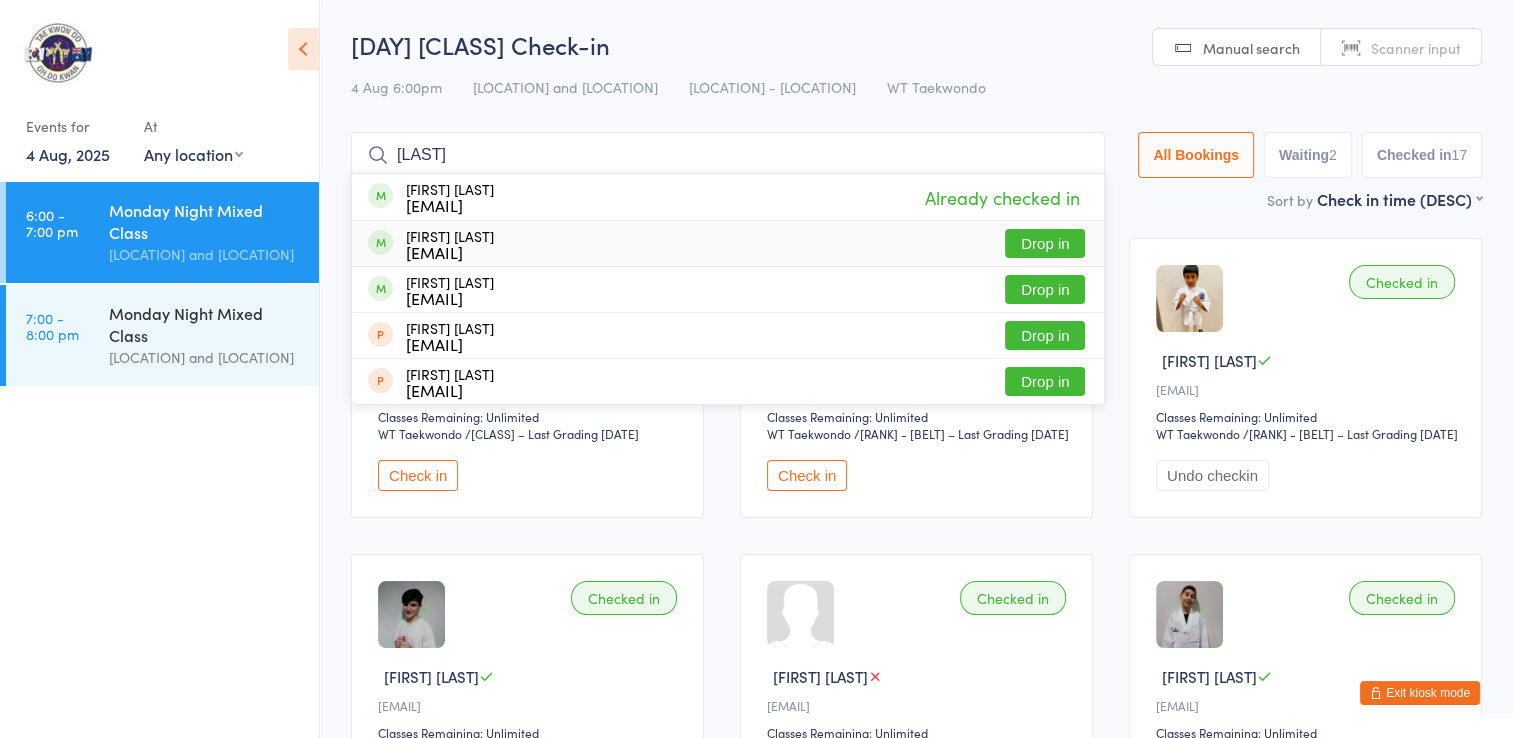 type on "[LAST]" 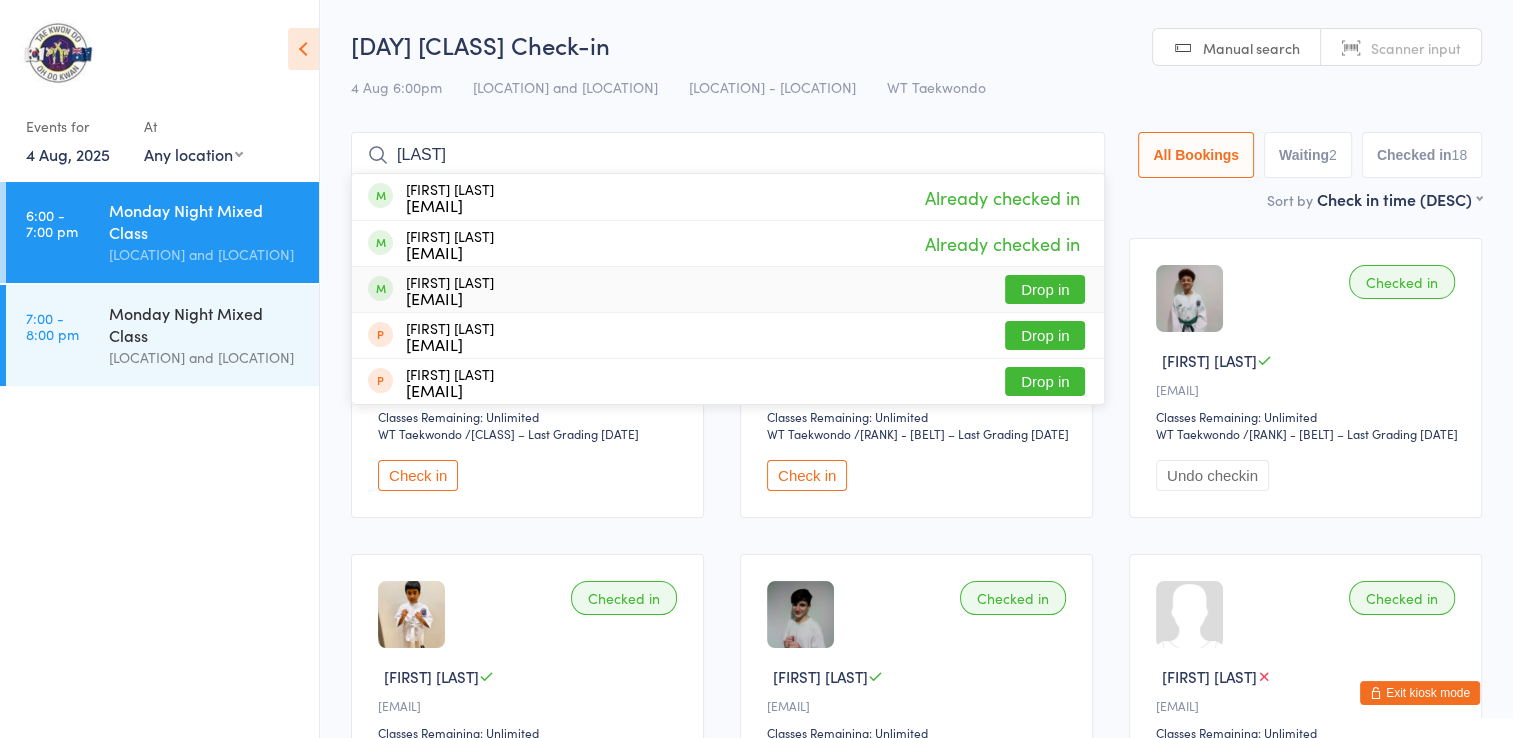 type on "[LAST]" 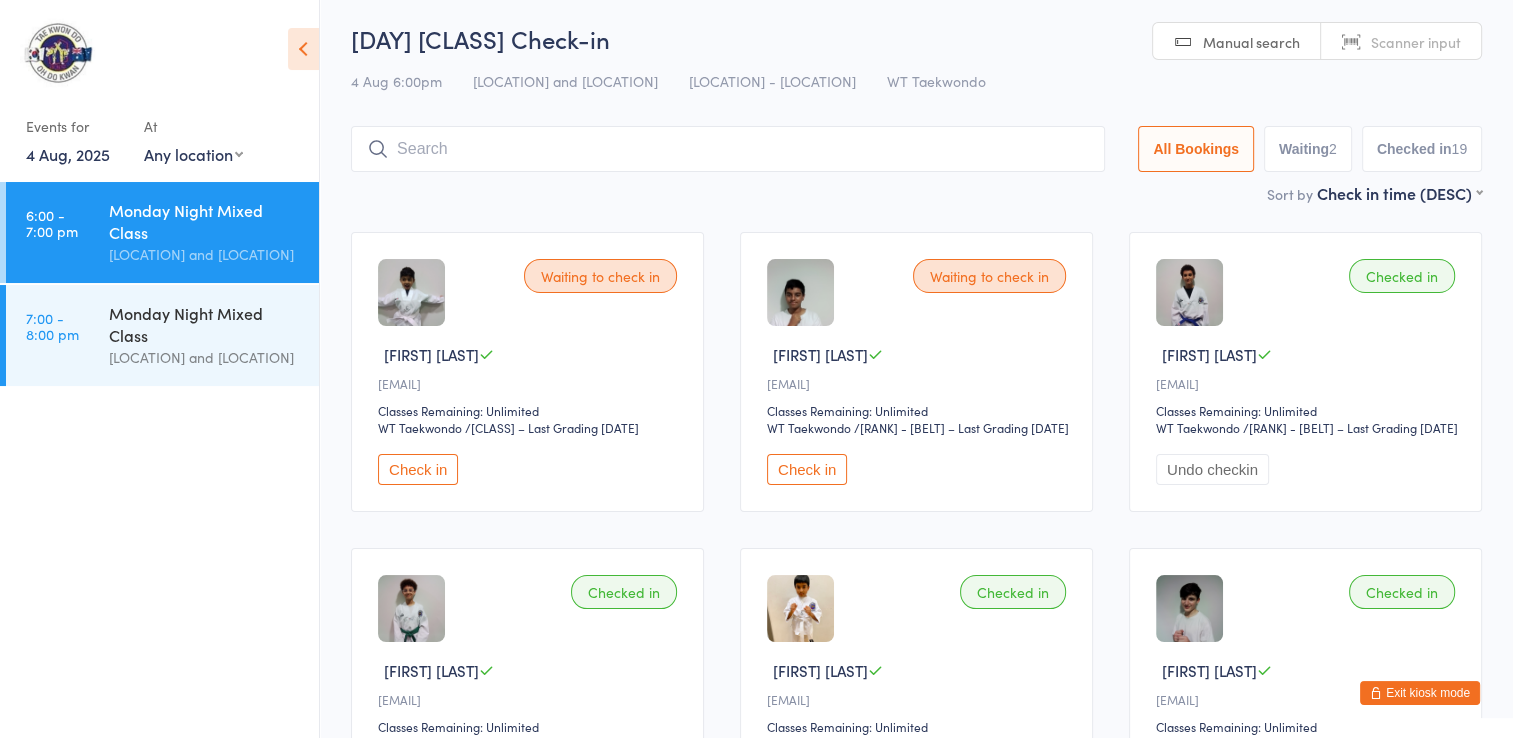 scroll, scrollTop: 8, scrollLeft: 0, axis: vertical 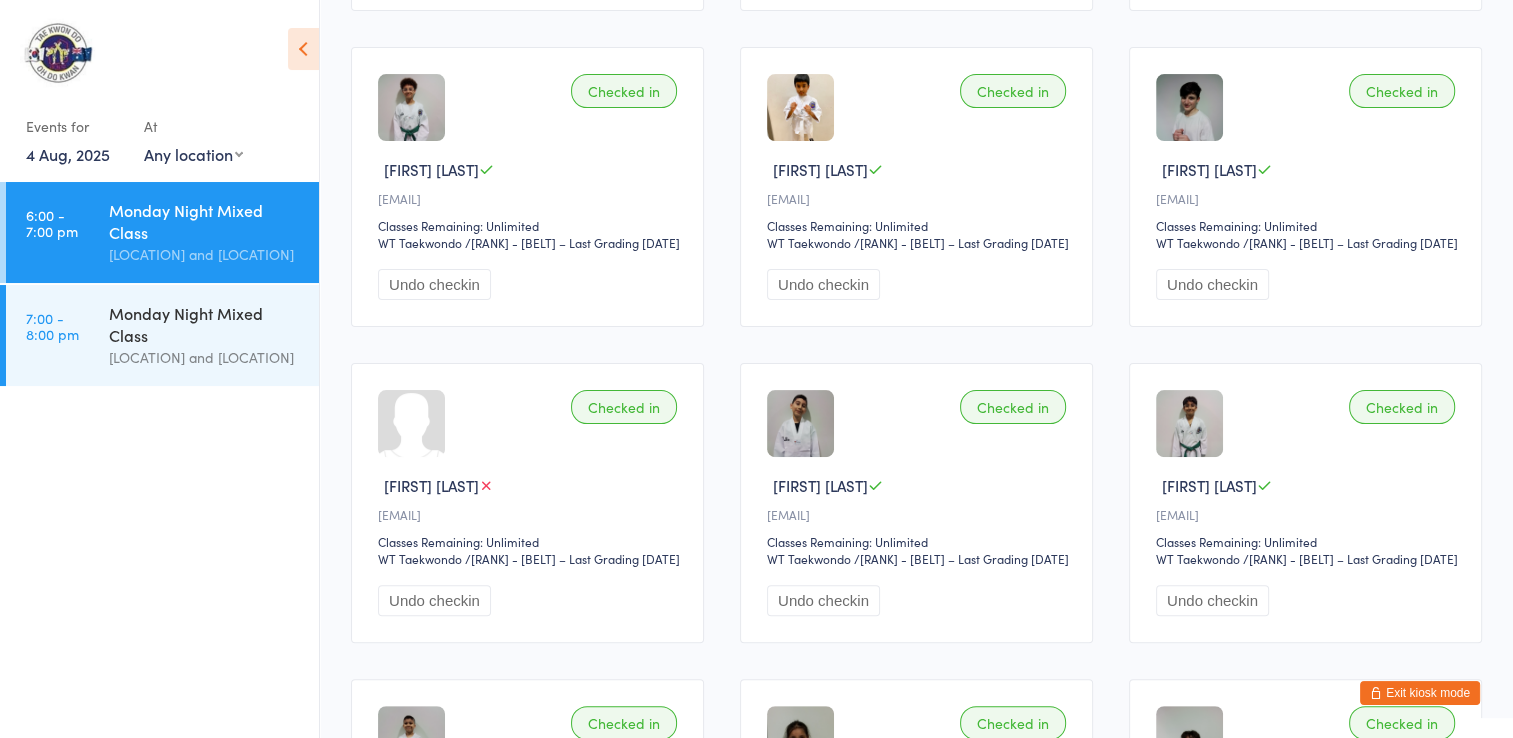 click on "Undo checkin" at bounding box center (1212, 284) 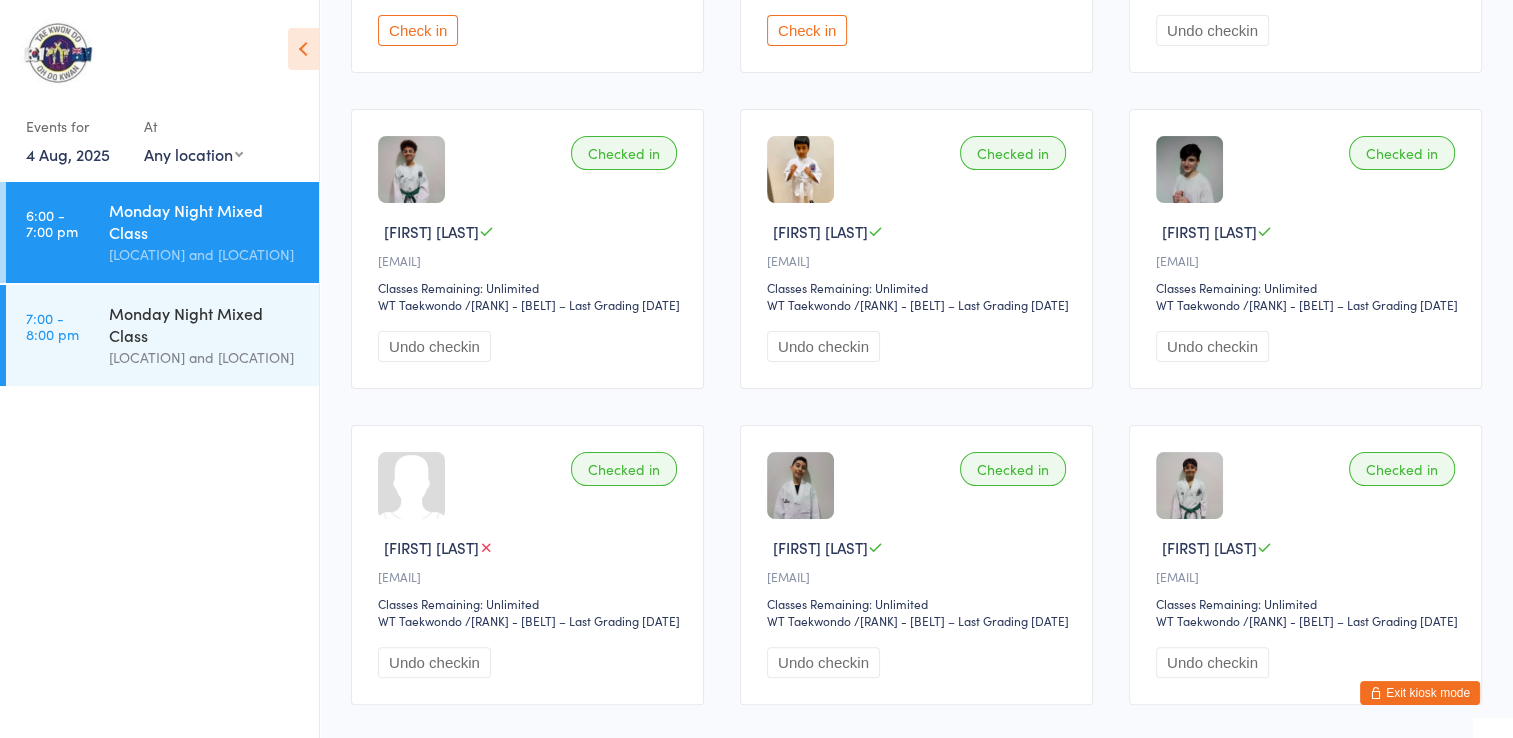 scroll, scrollTop: 0, scrollLeft: 0, axis: both 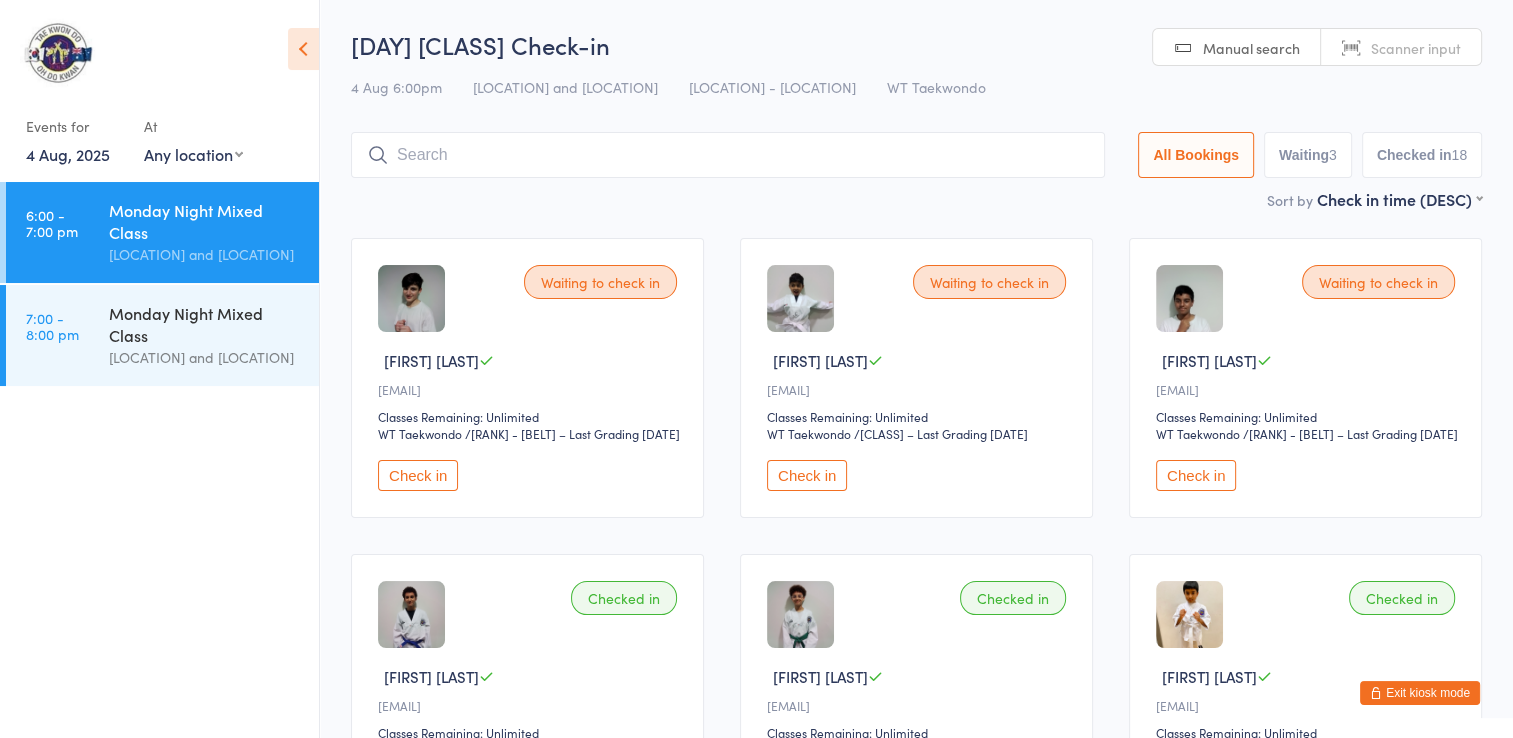 click at bounding box center [728, 155] 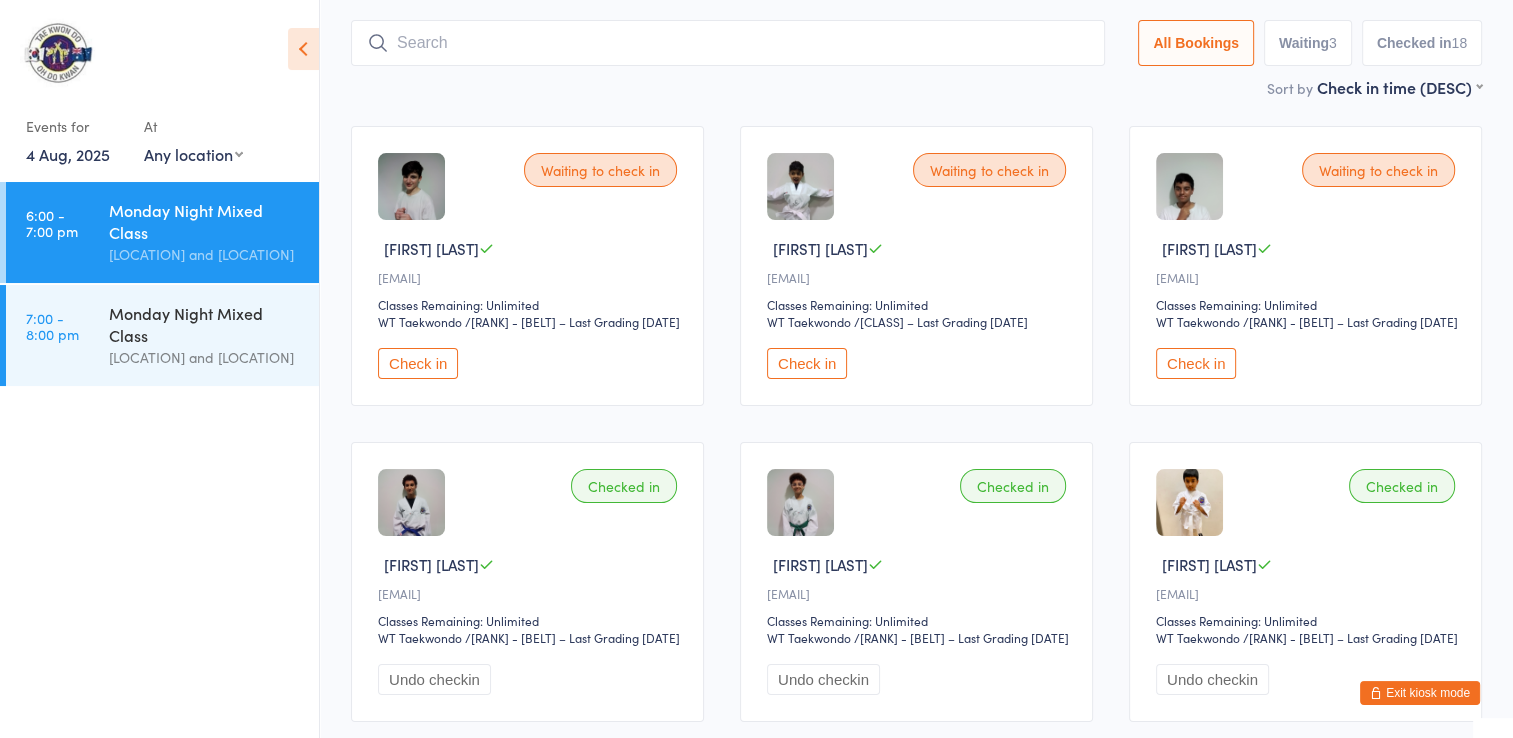 scroll, scrollTop: 132, scrollLeft: 0, axis: vertical 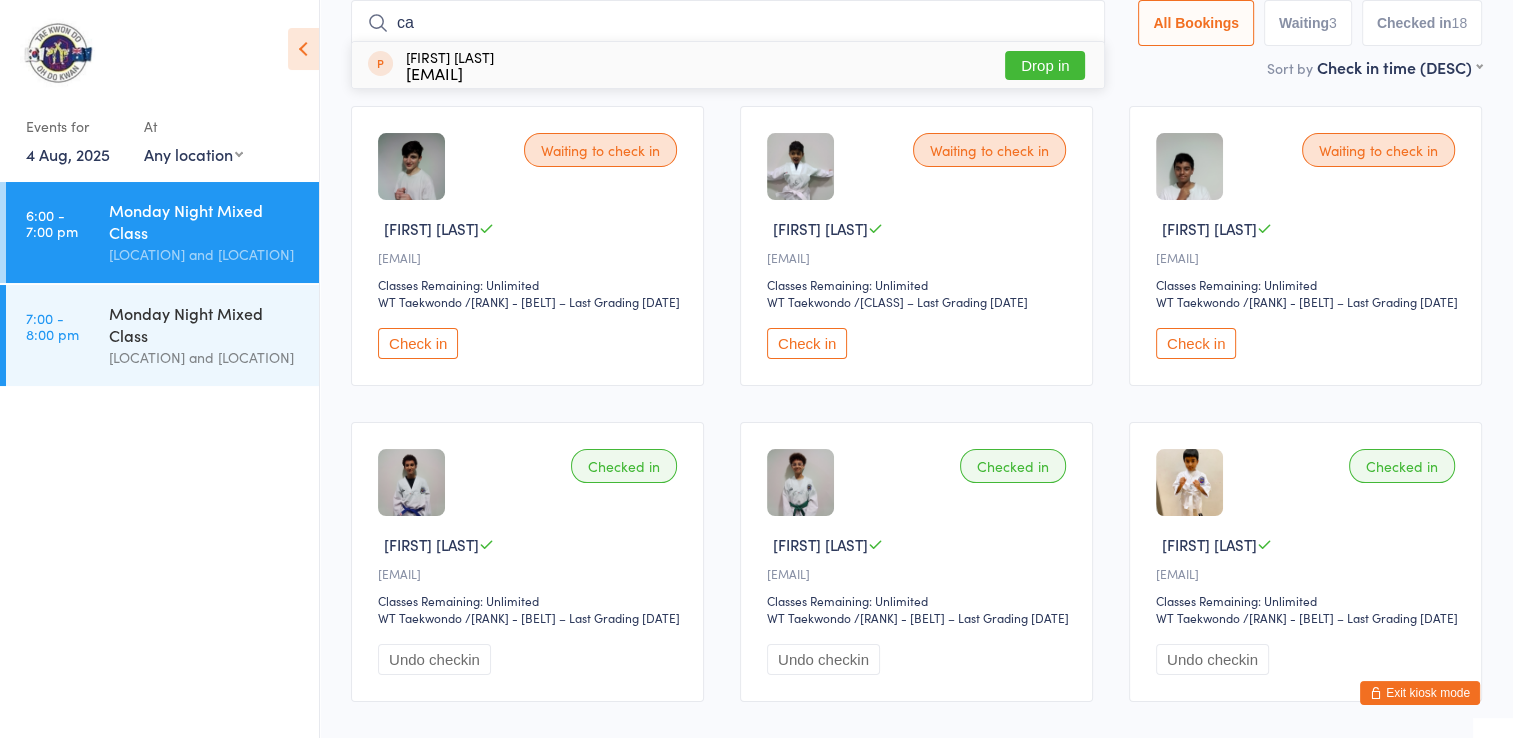 type on "c" 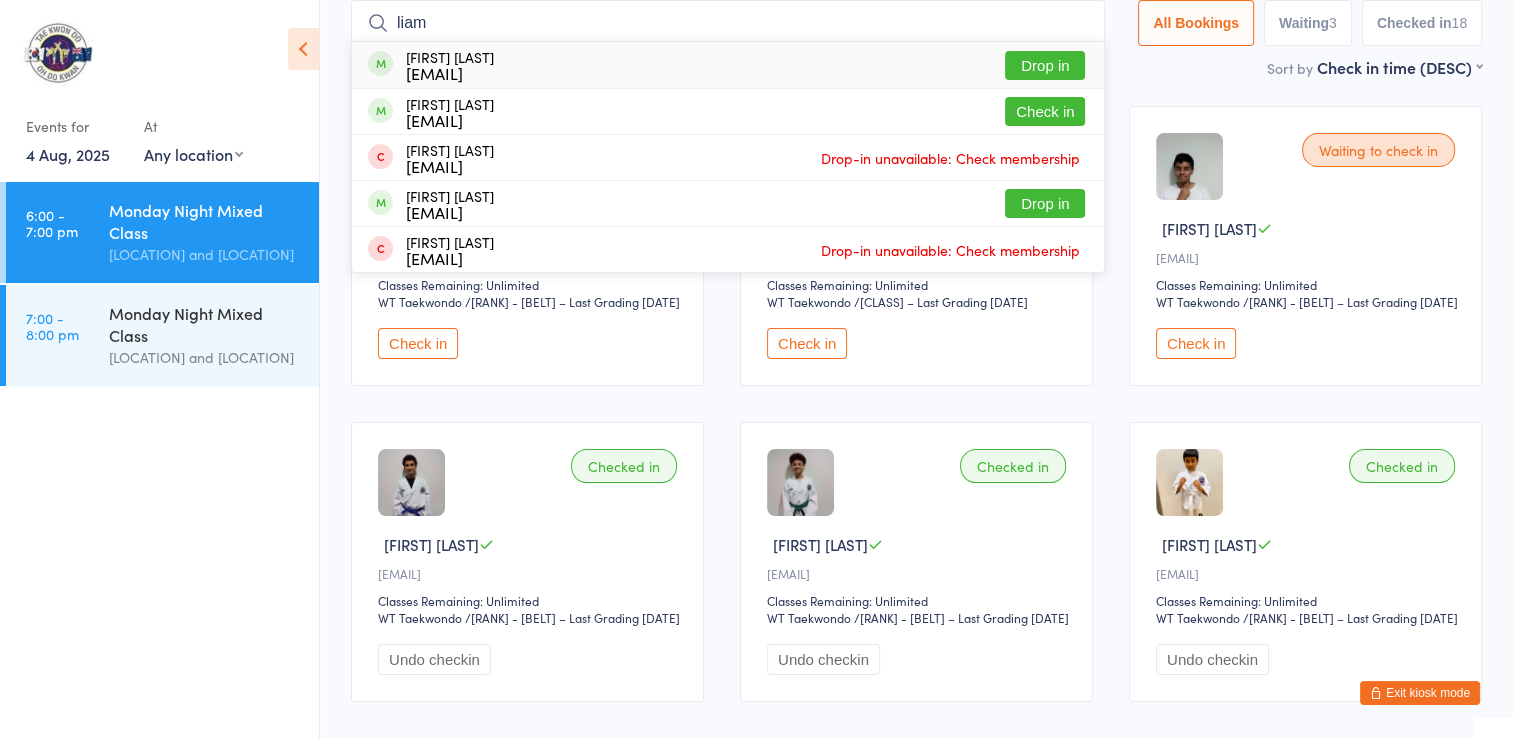 type on "liam" 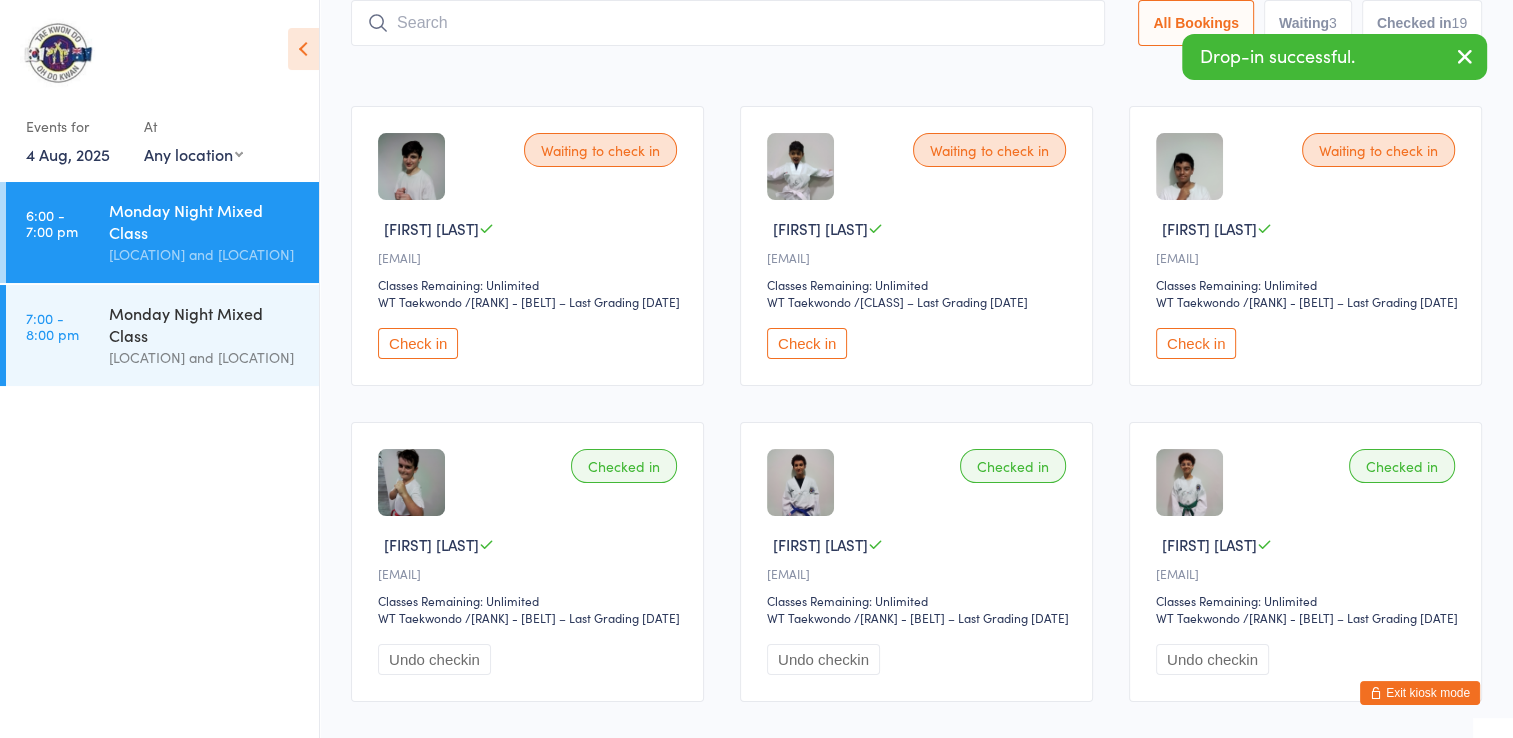 scroll, scrollTop: 0, scrollLeft: 0, axis: both 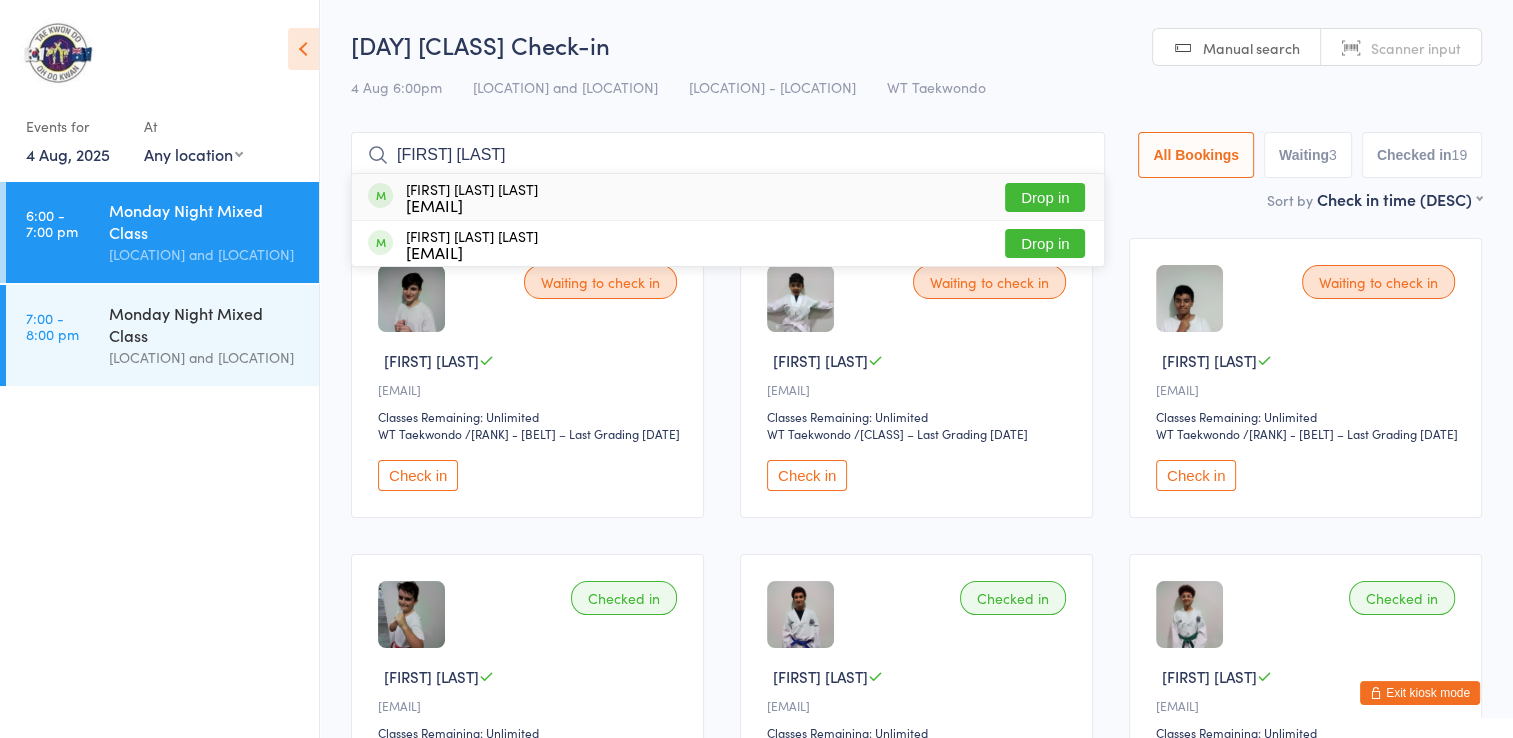 type on "[FIRST] [LAST]" 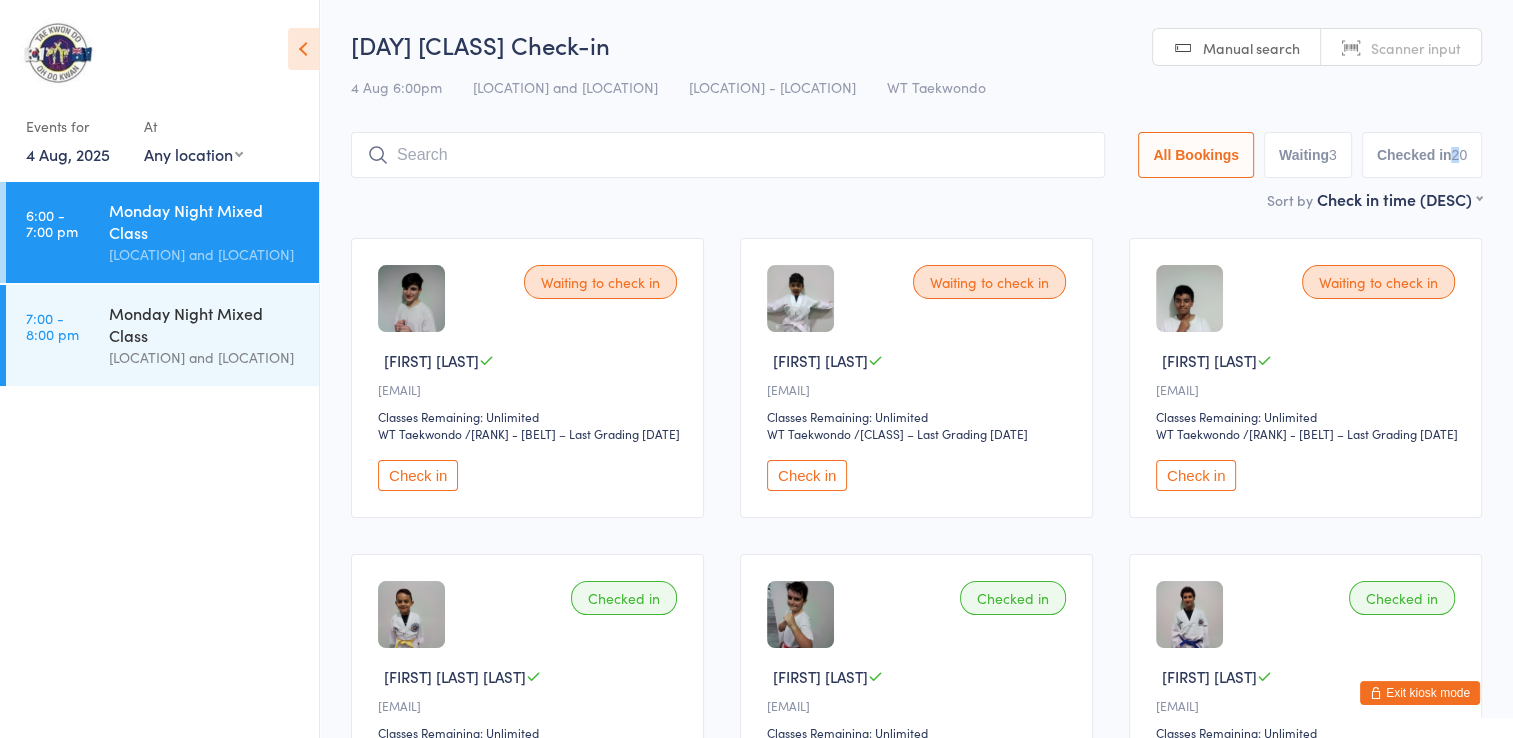drag, startPoint x: 1450, startPoint y: 182, endPoint x: 1460, endPoint y: 185, distance: 10.440307 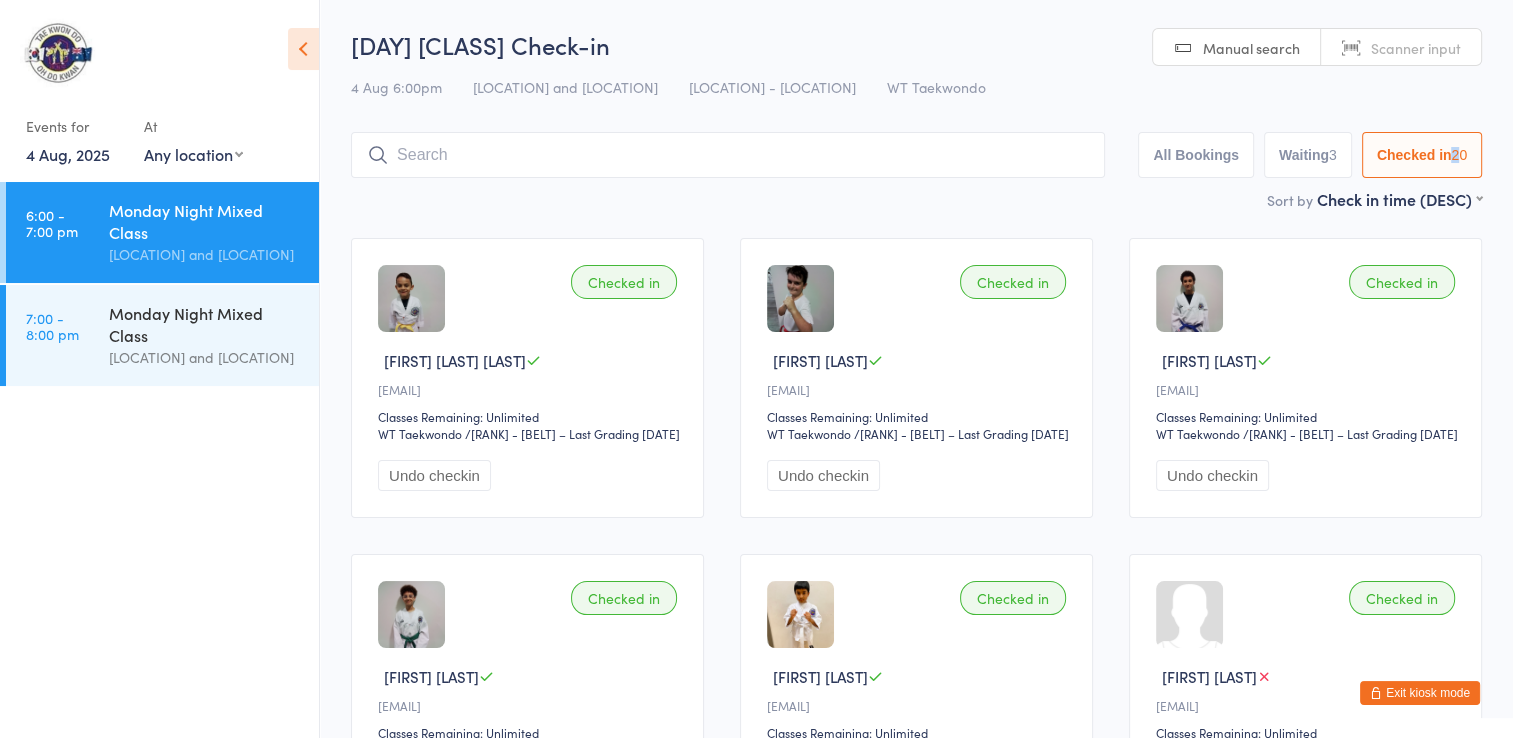 type 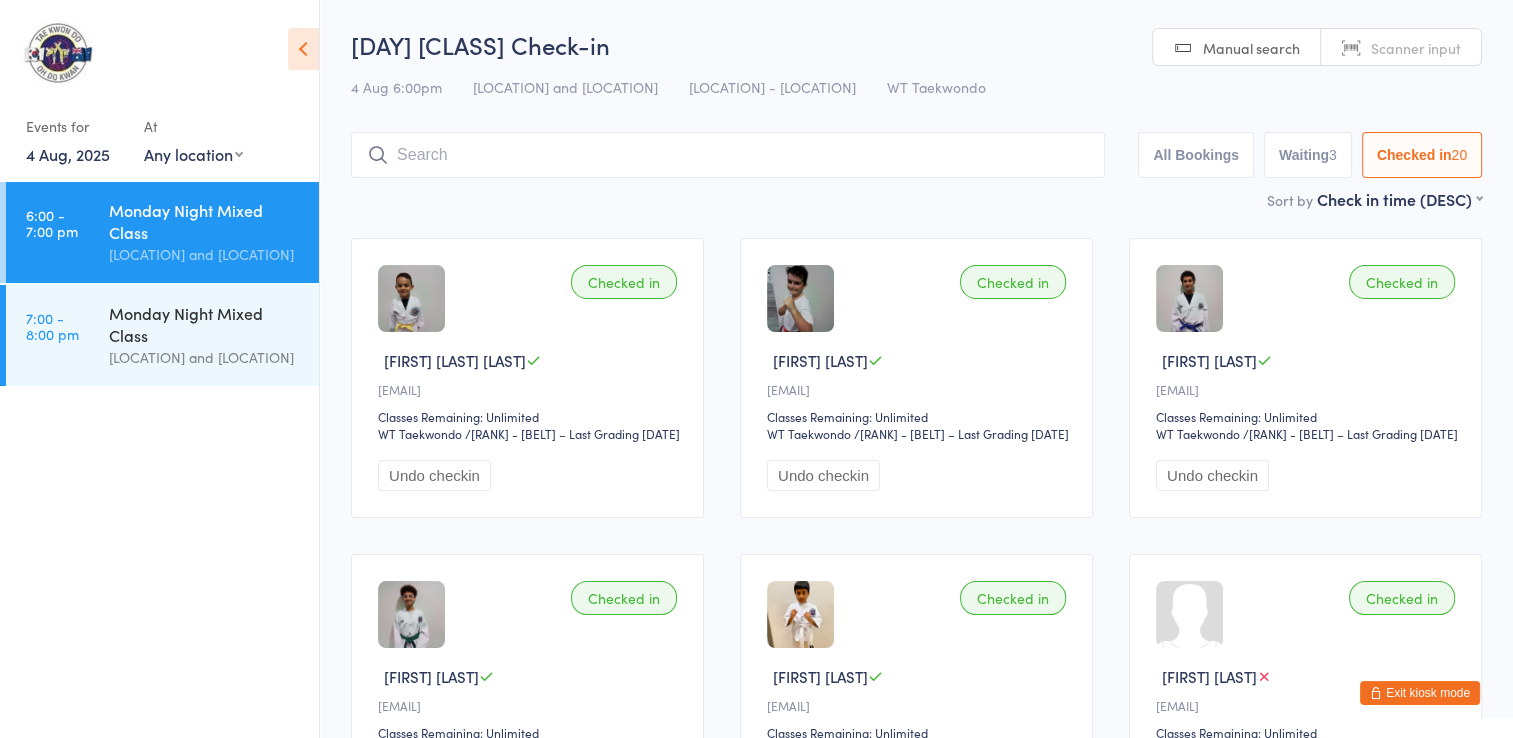 click at bounding box center [728, 155] 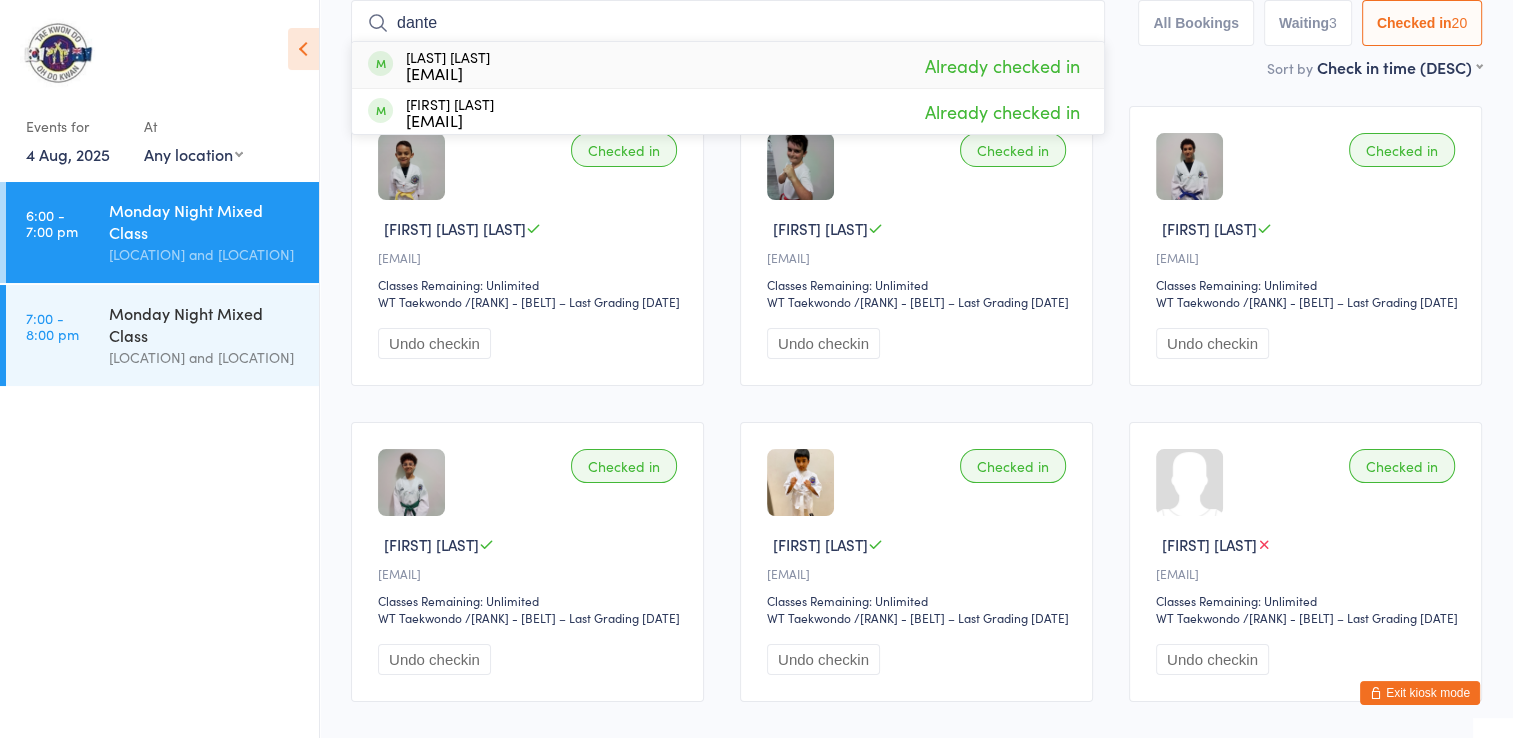scroll, scrollTop: 0, scrollLeft: 0, axis: both 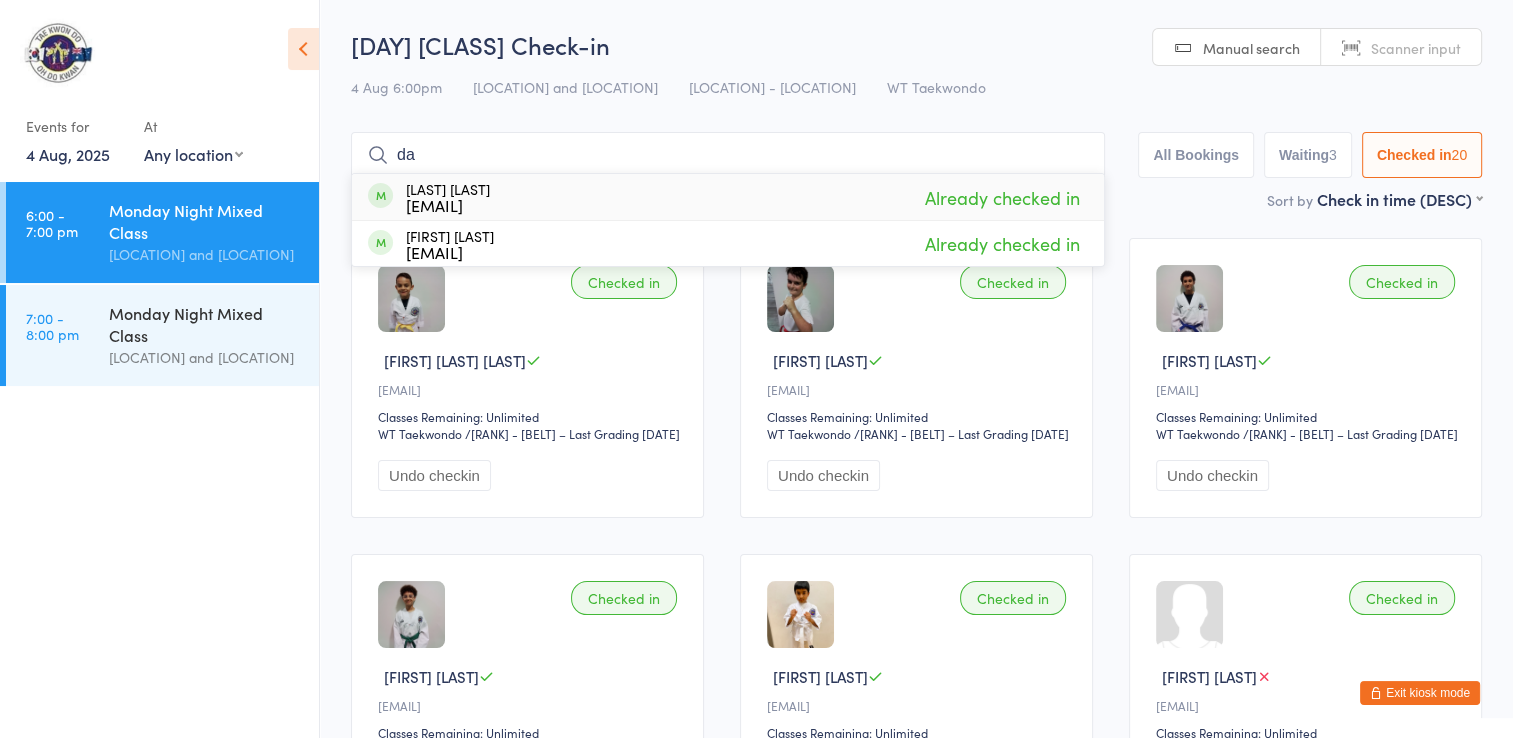 type on "d" 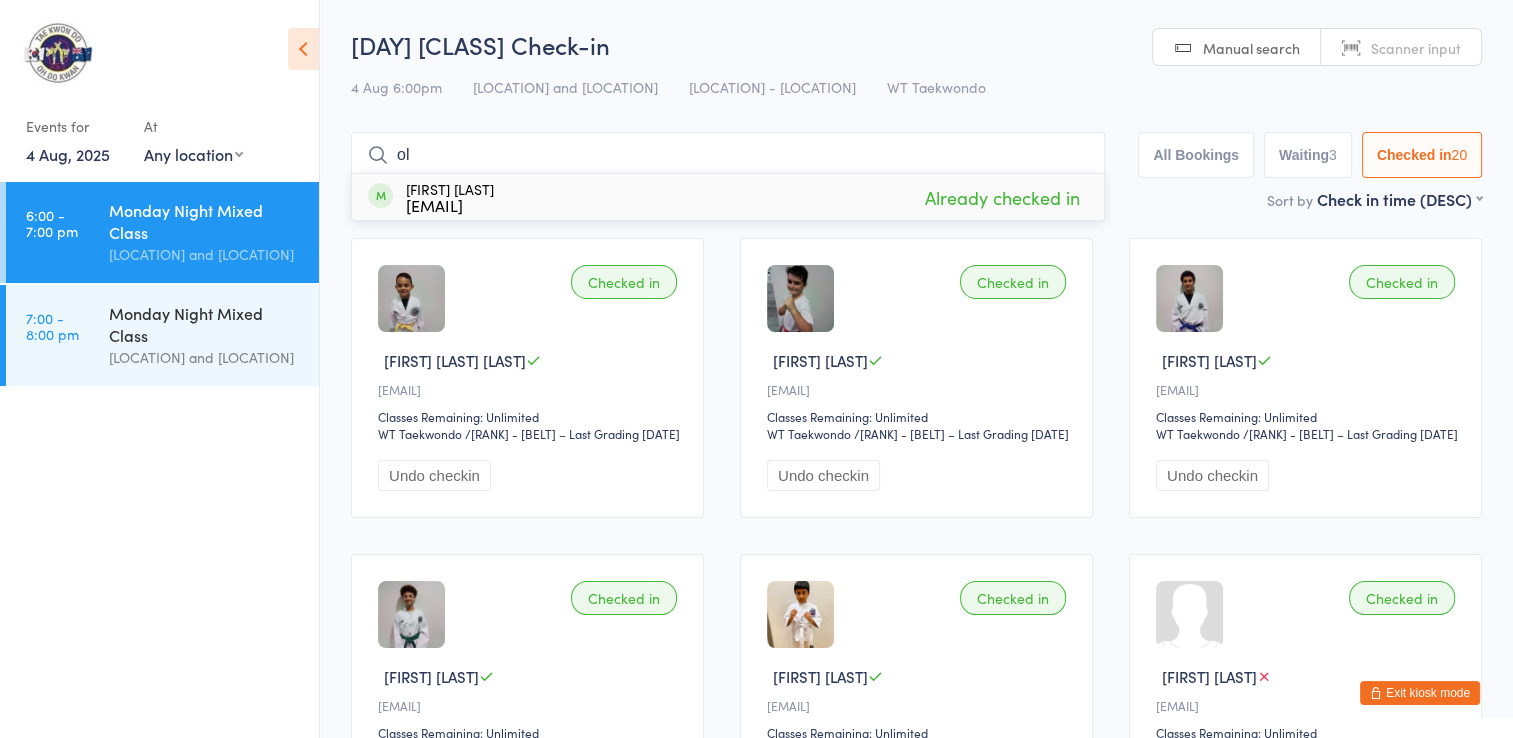 type on "o" 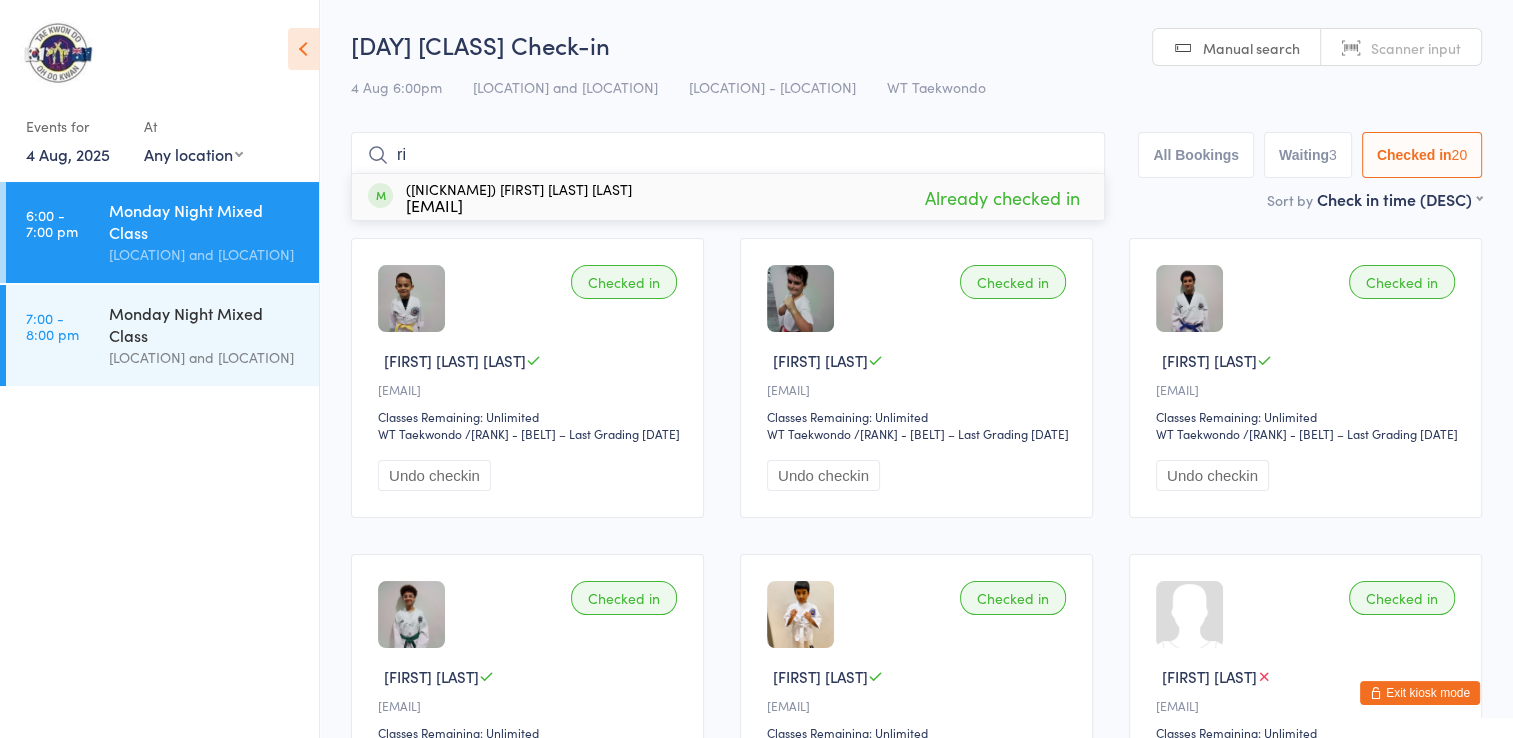 type on "r" 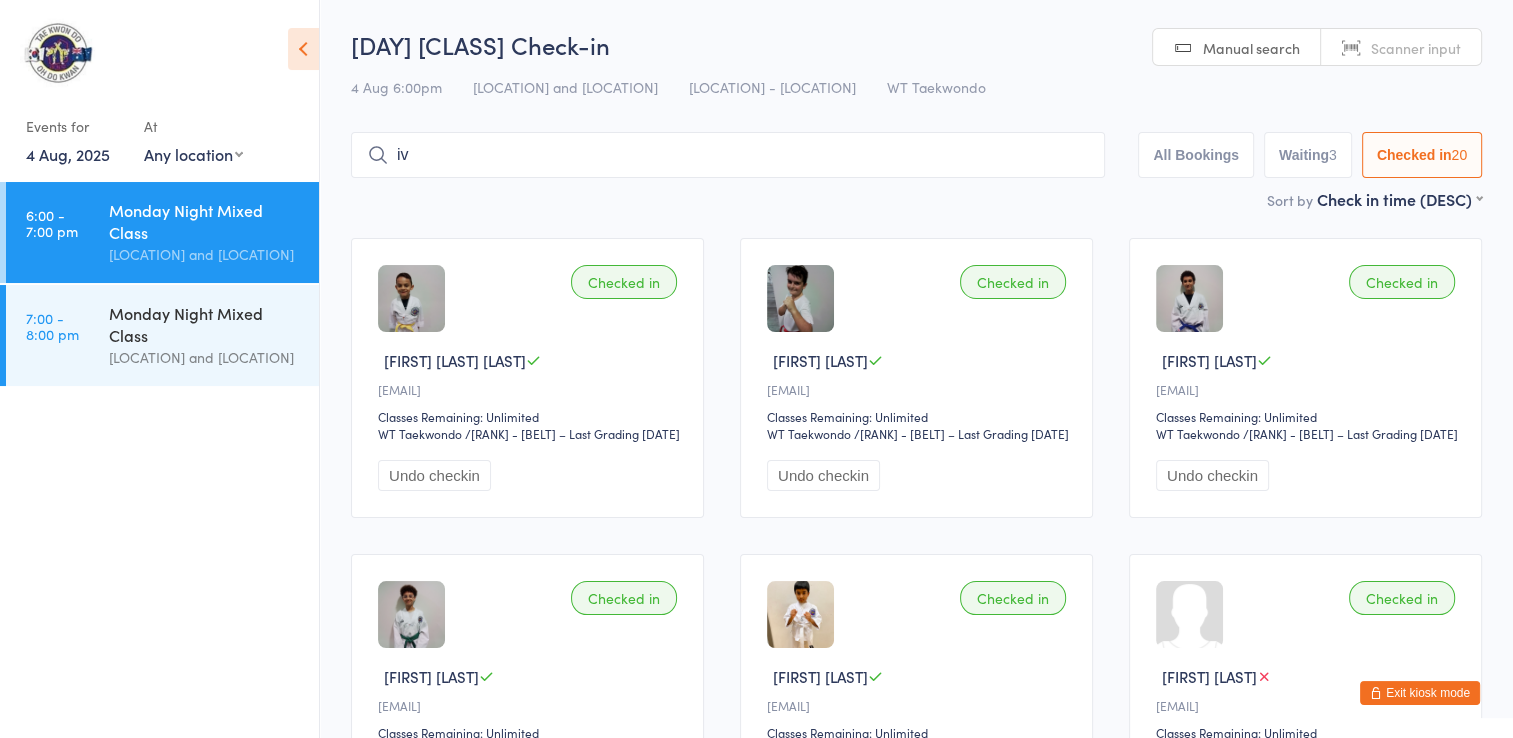 type on "i" 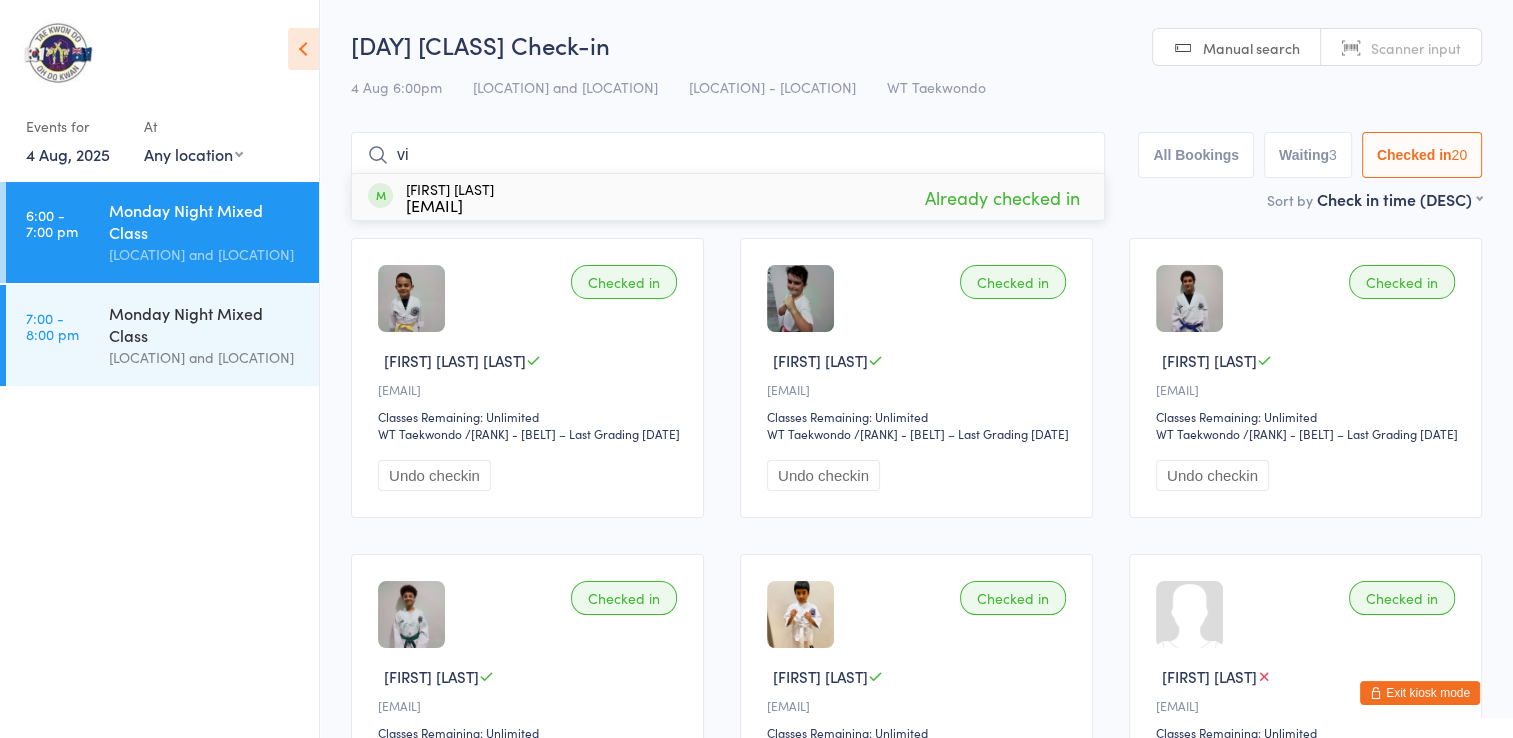 type on "v" 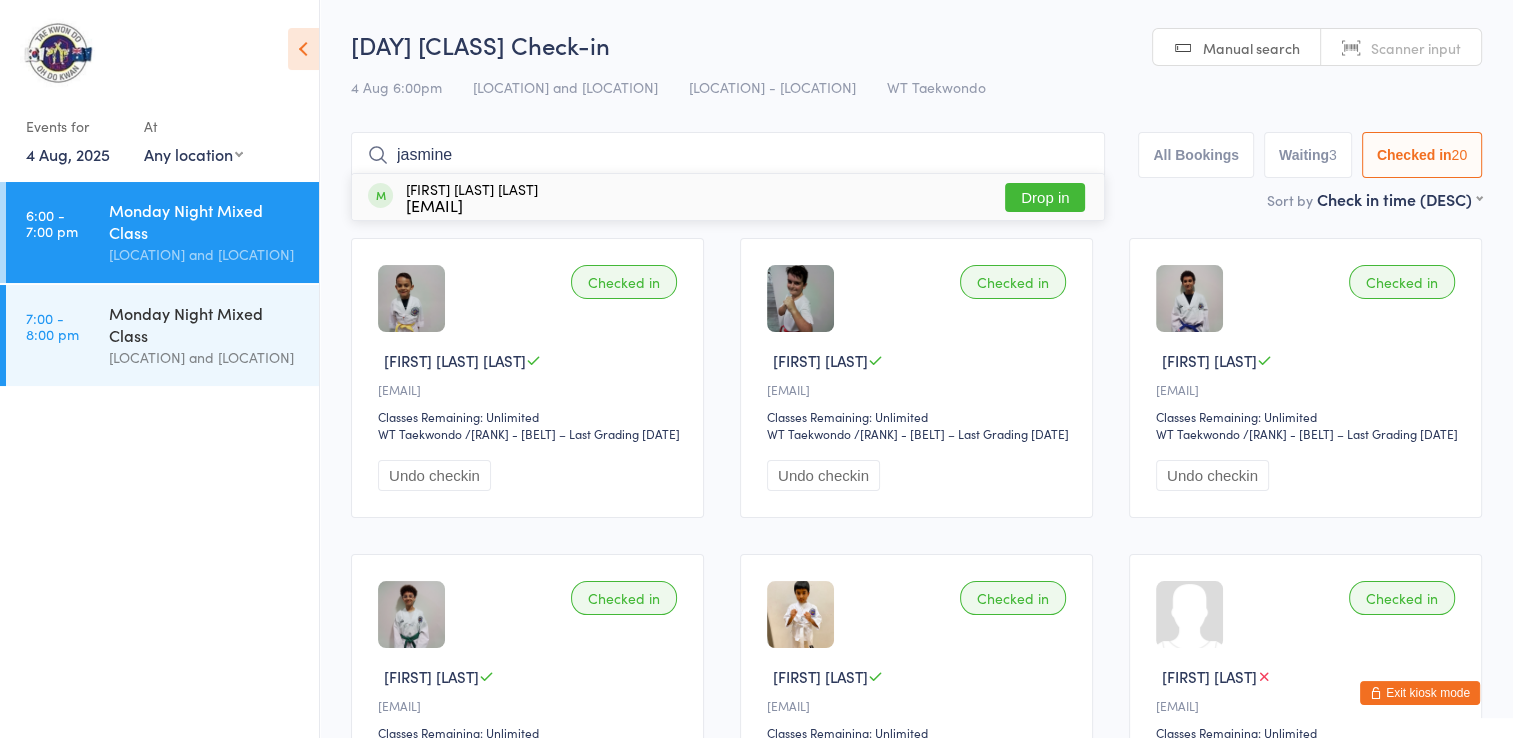 type on "jasmine" 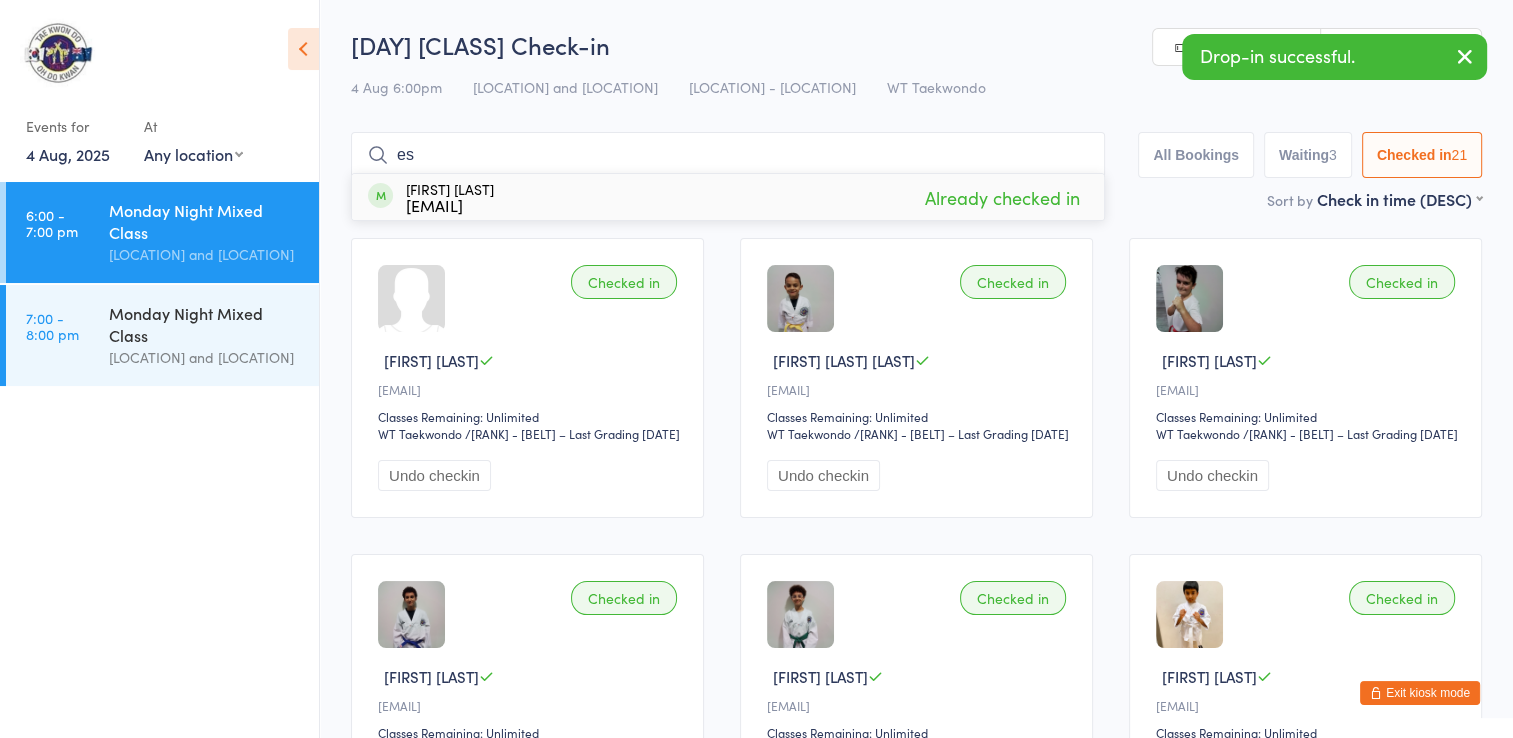 type on "e" 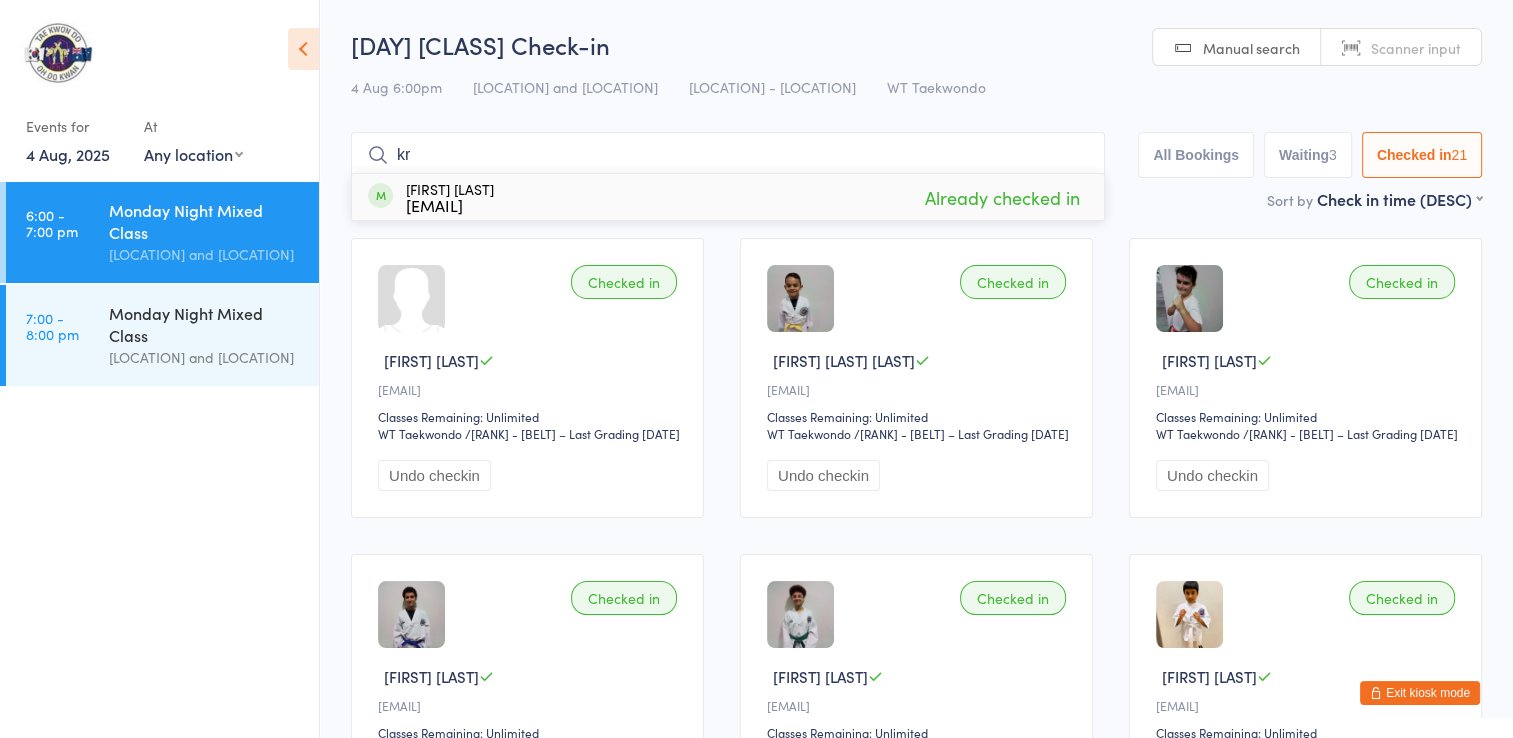 type on "k" 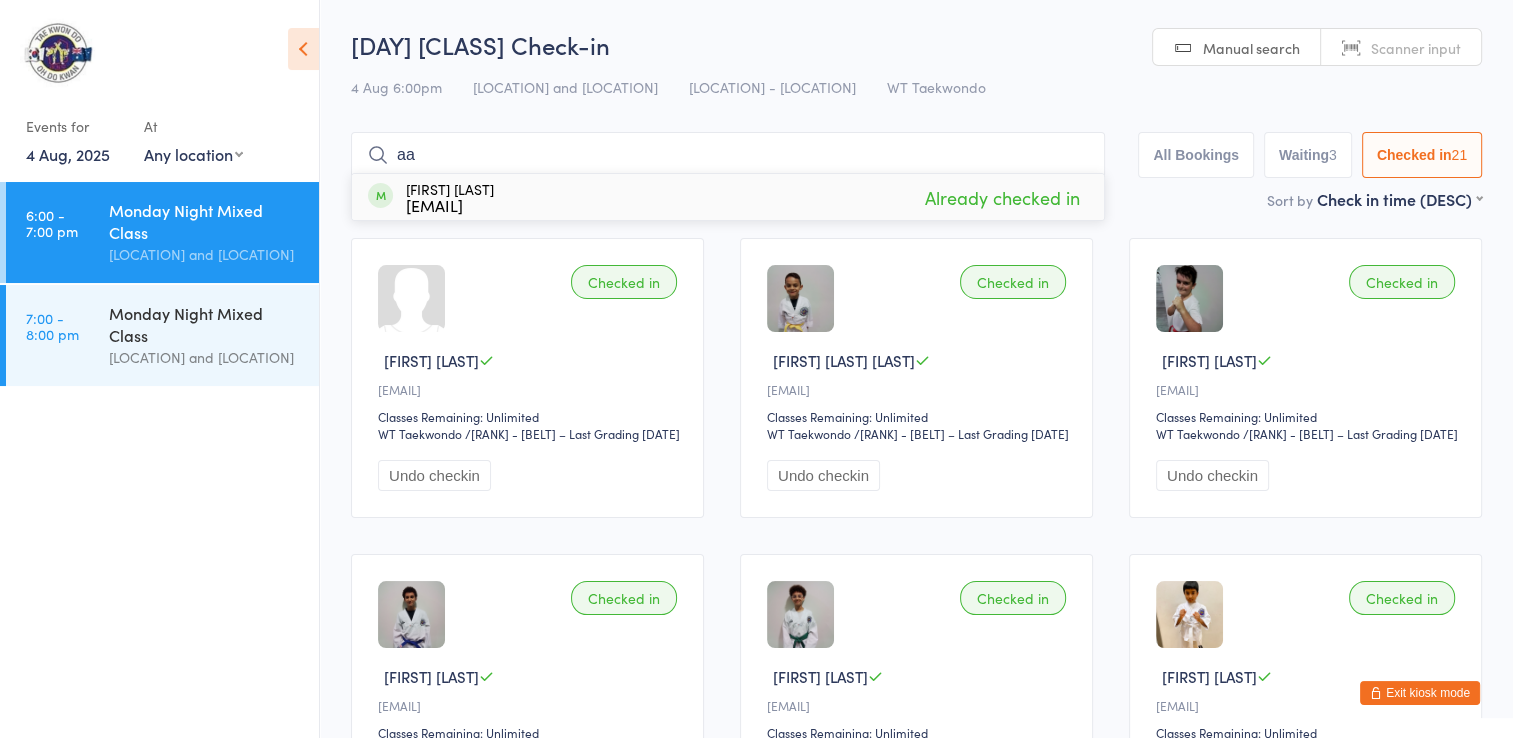 type on "a" 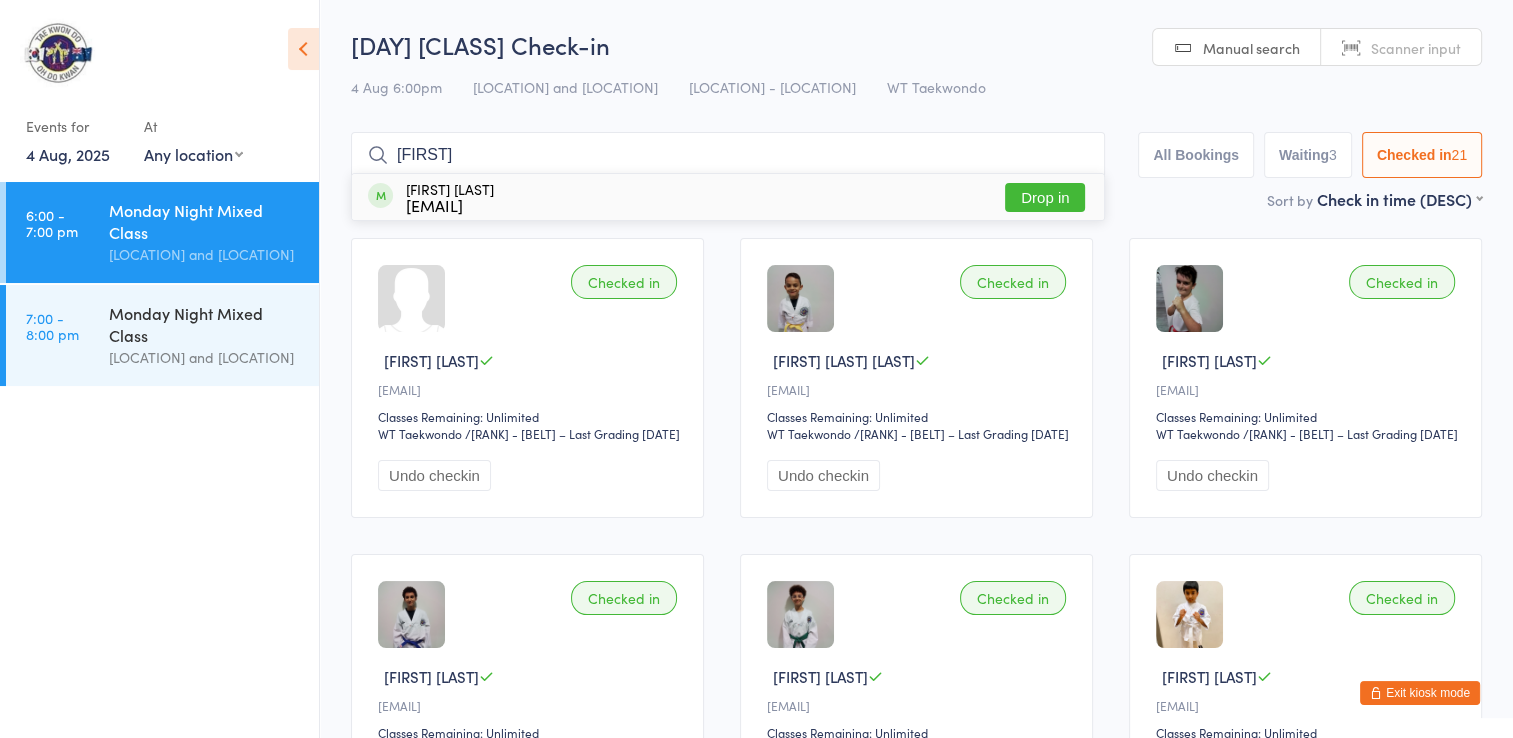 type on "[FIRST]" 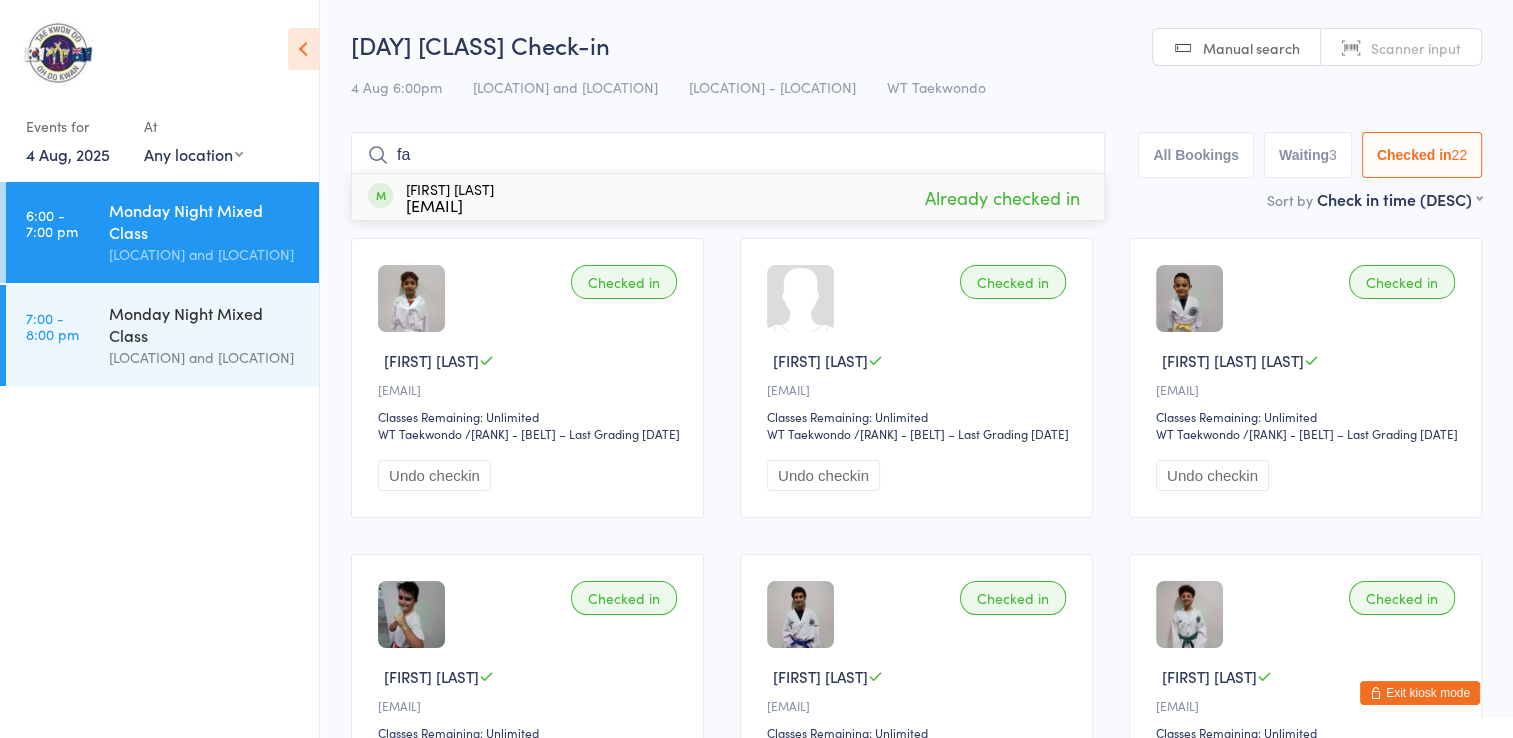 type on "f" 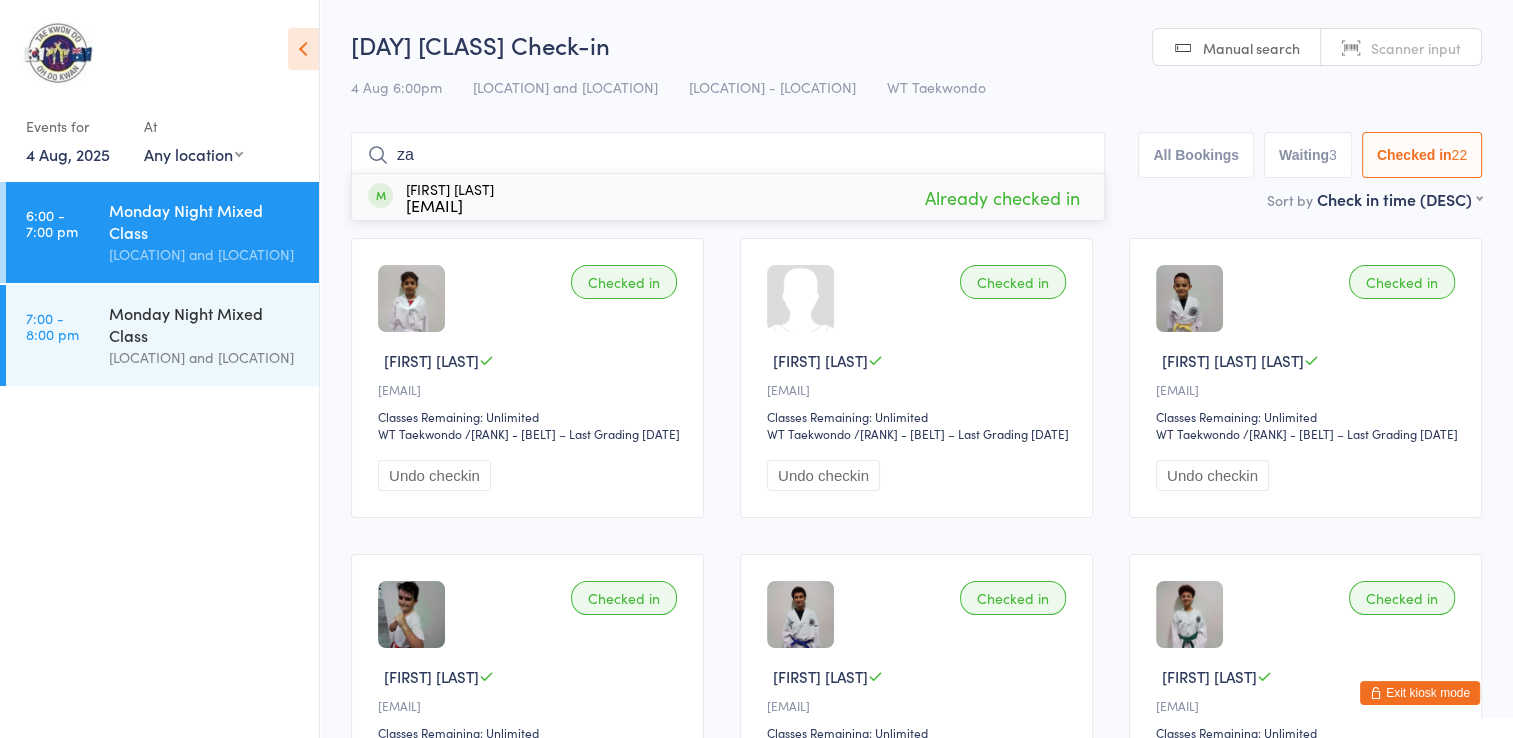 type on "z" 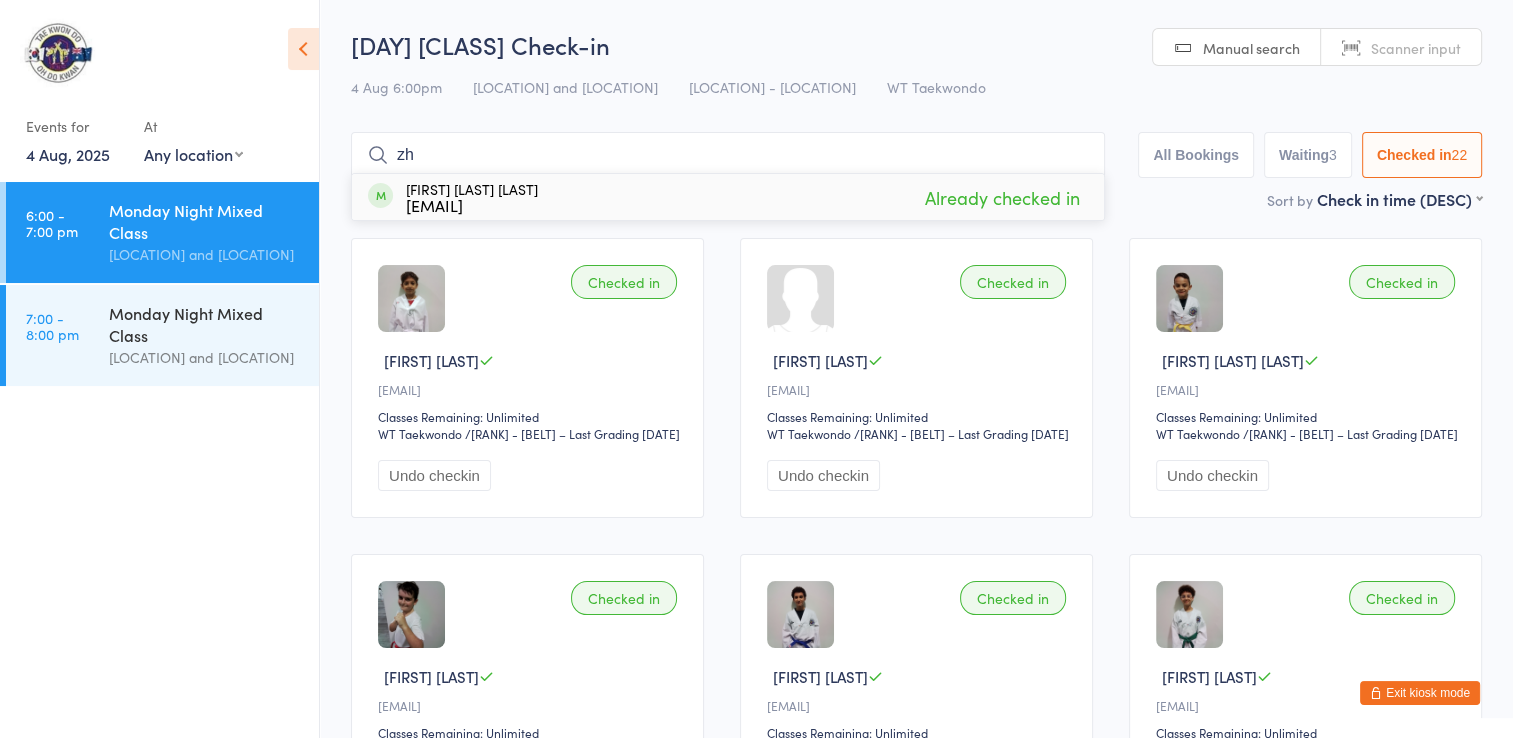 type on "z" 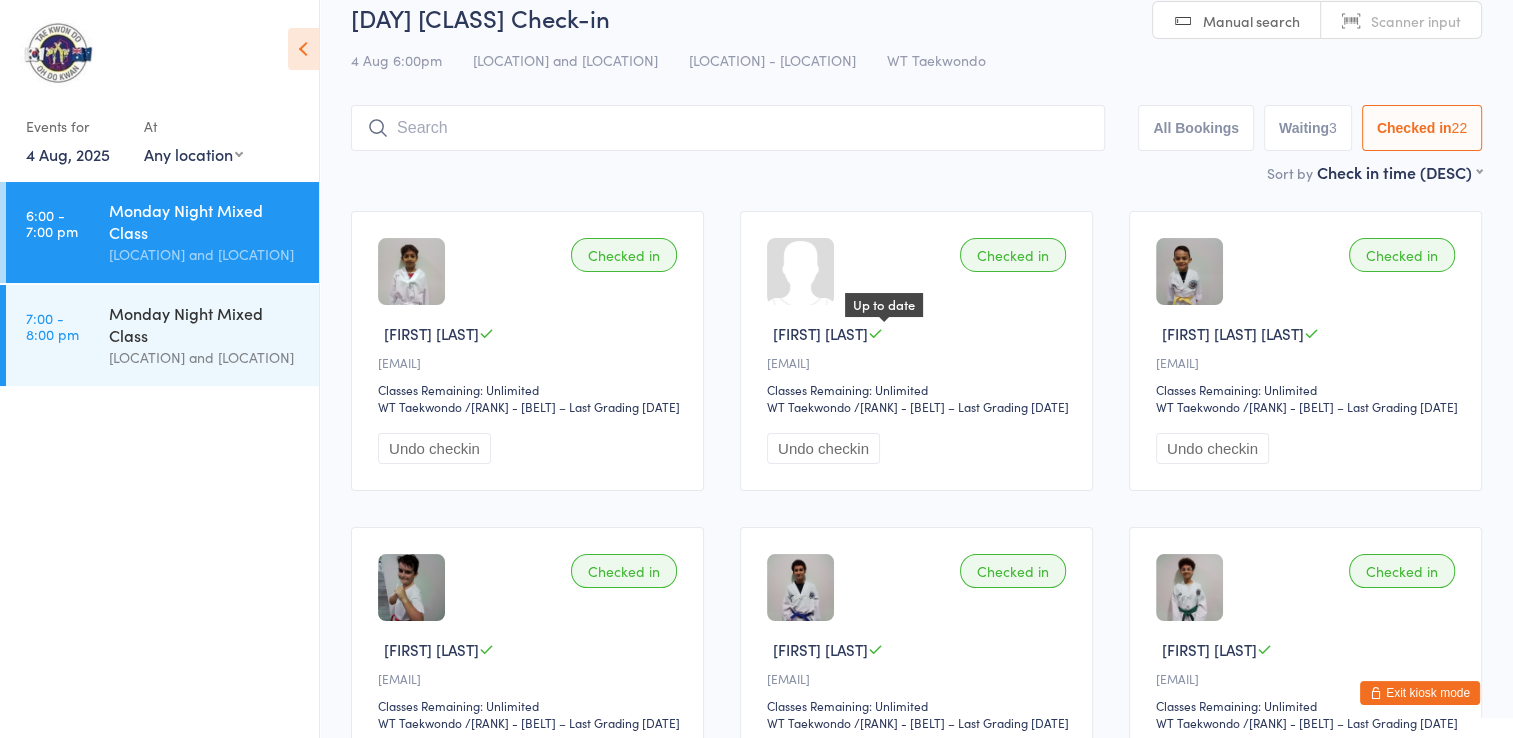 scroll, scrollTop: 28, scrollLeft: 0, axis: vertical 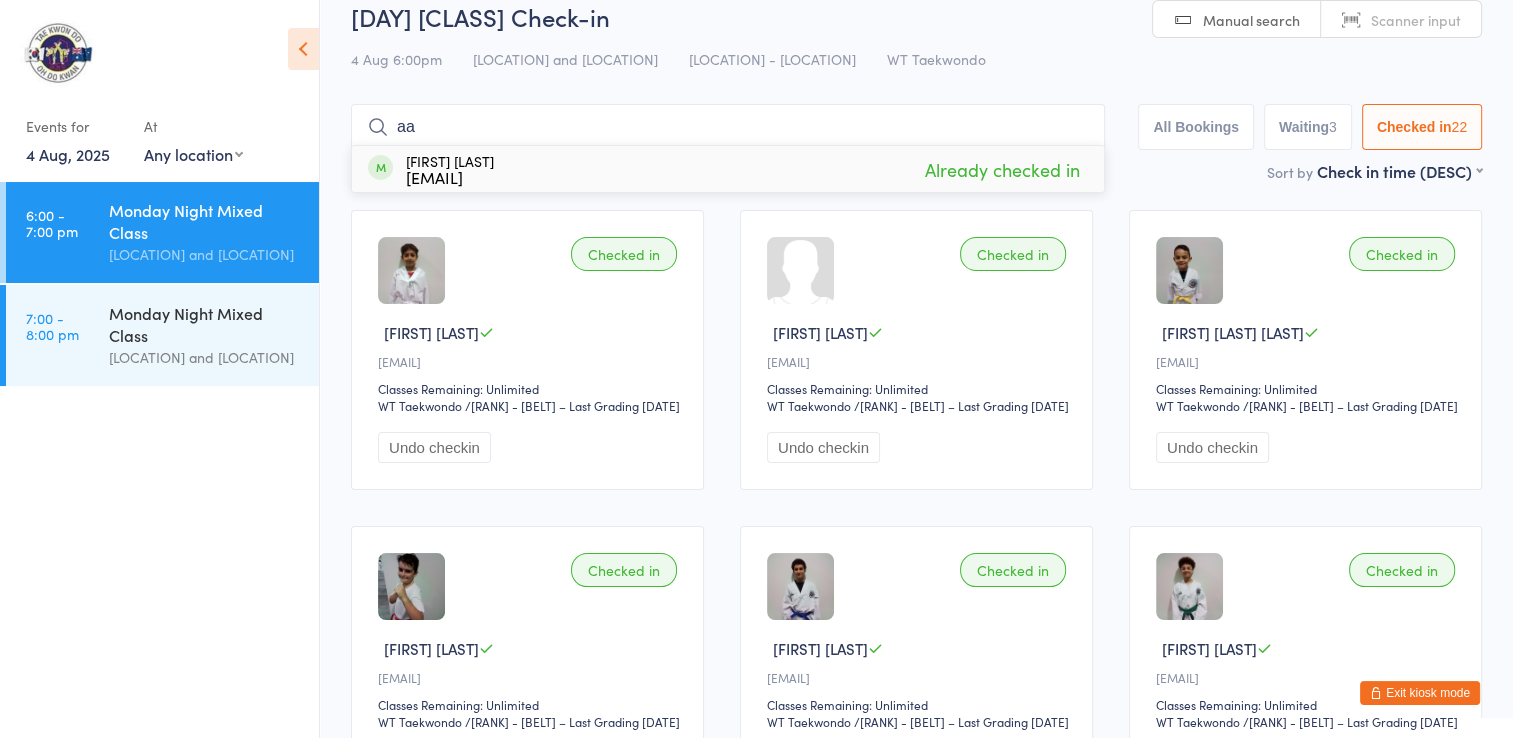 type on "a" 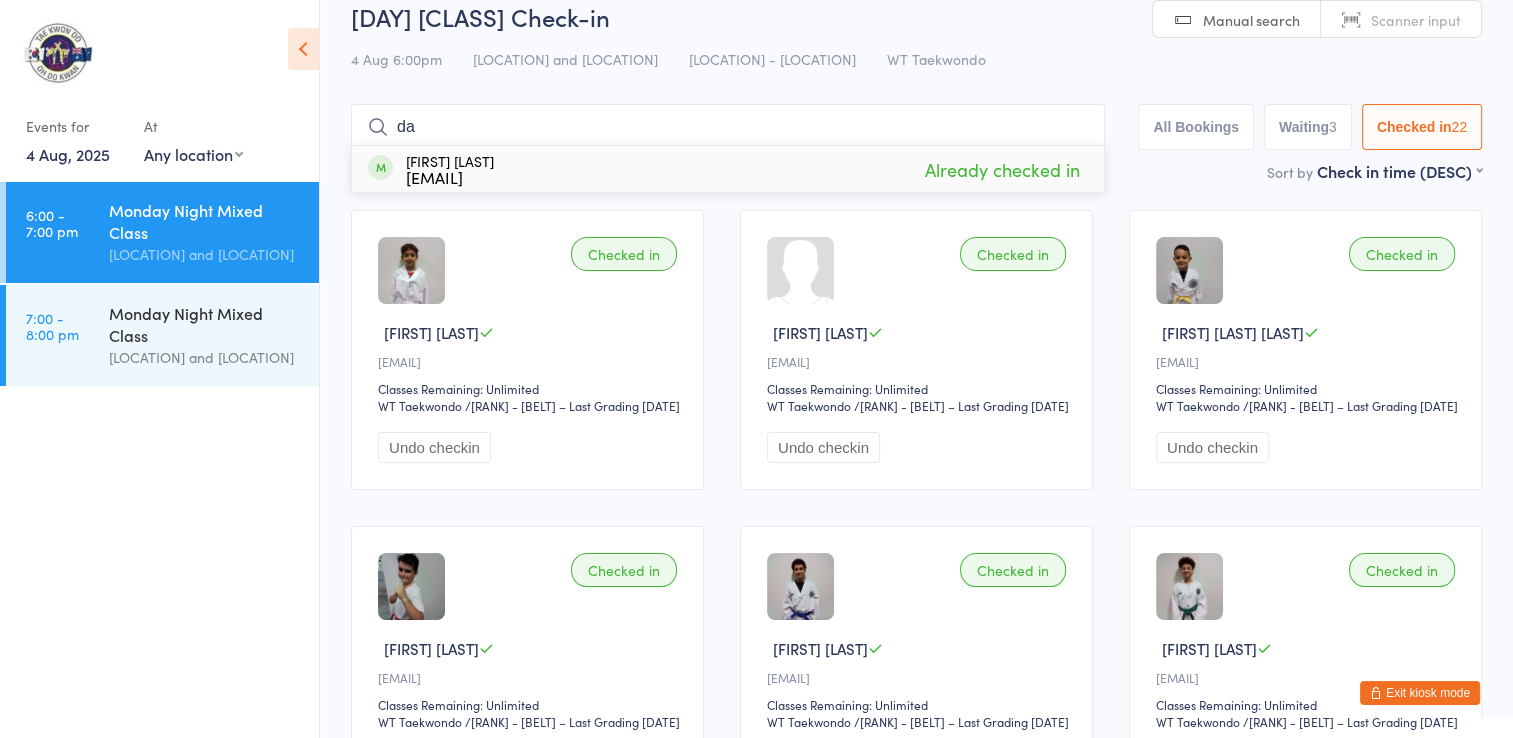 type on "d" 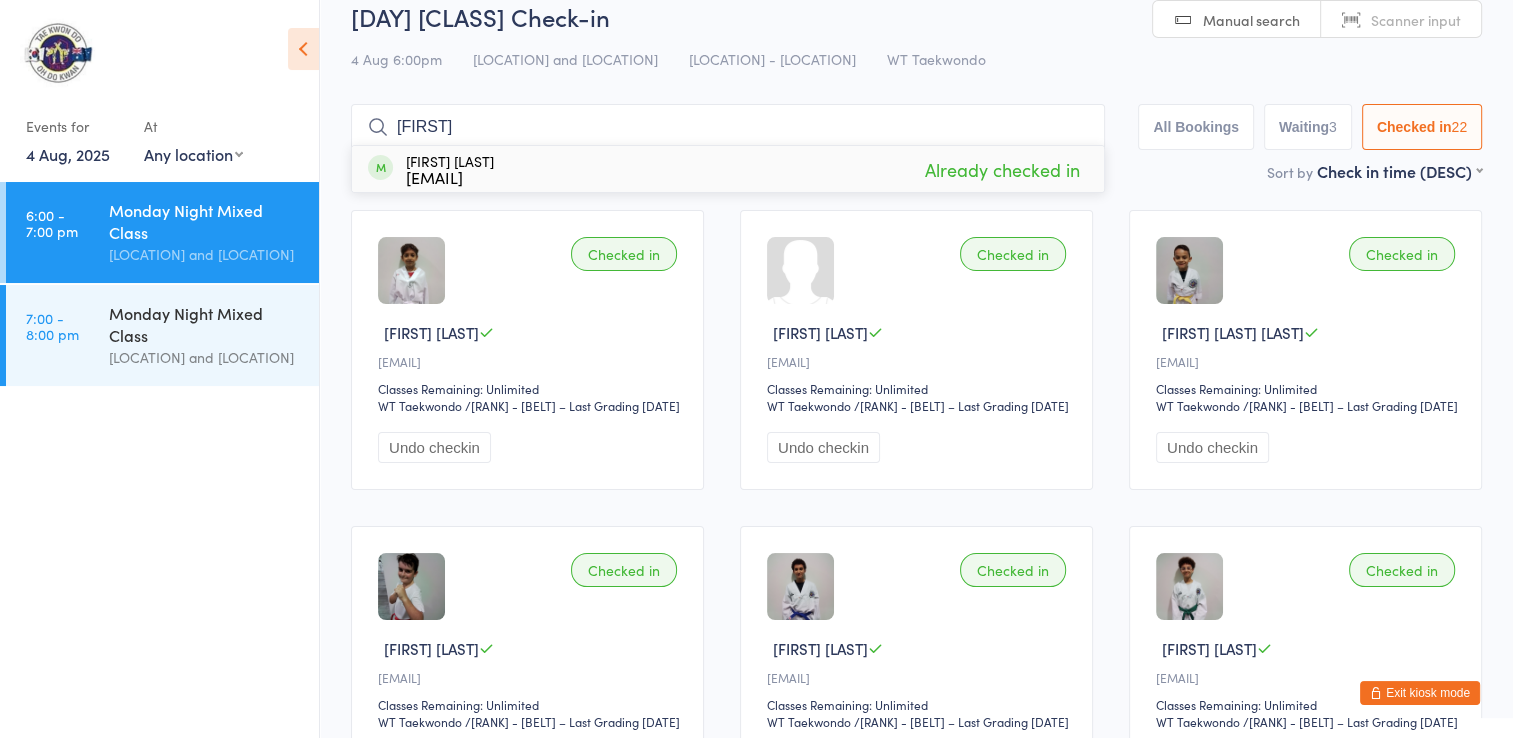 click on "[EMAIL]" at bounding box center [919, 361] 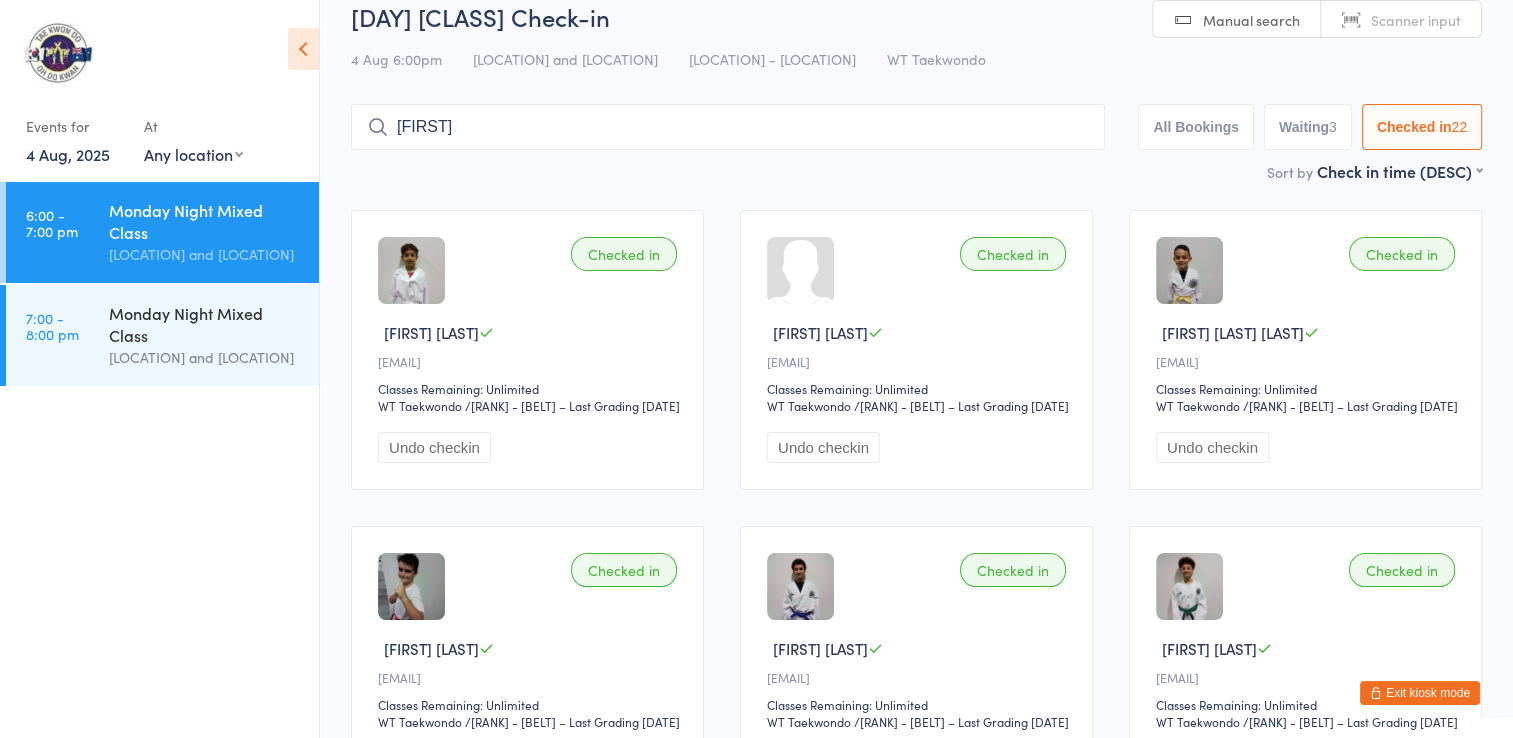 click on "[FIRST]" at bounding box center (728, 127) 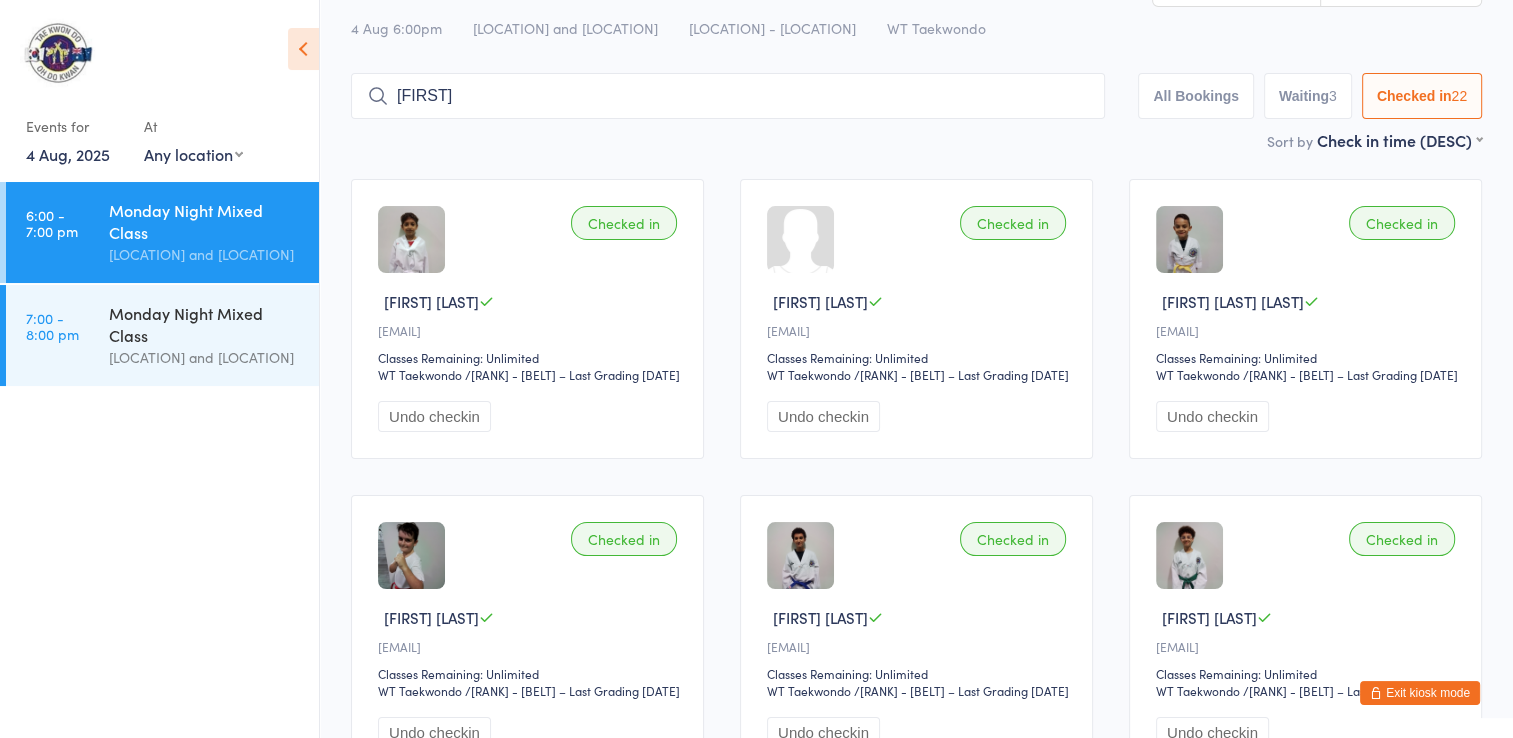 scroll, scrollTop: 116, scrollLeft: 0, axis: vertical 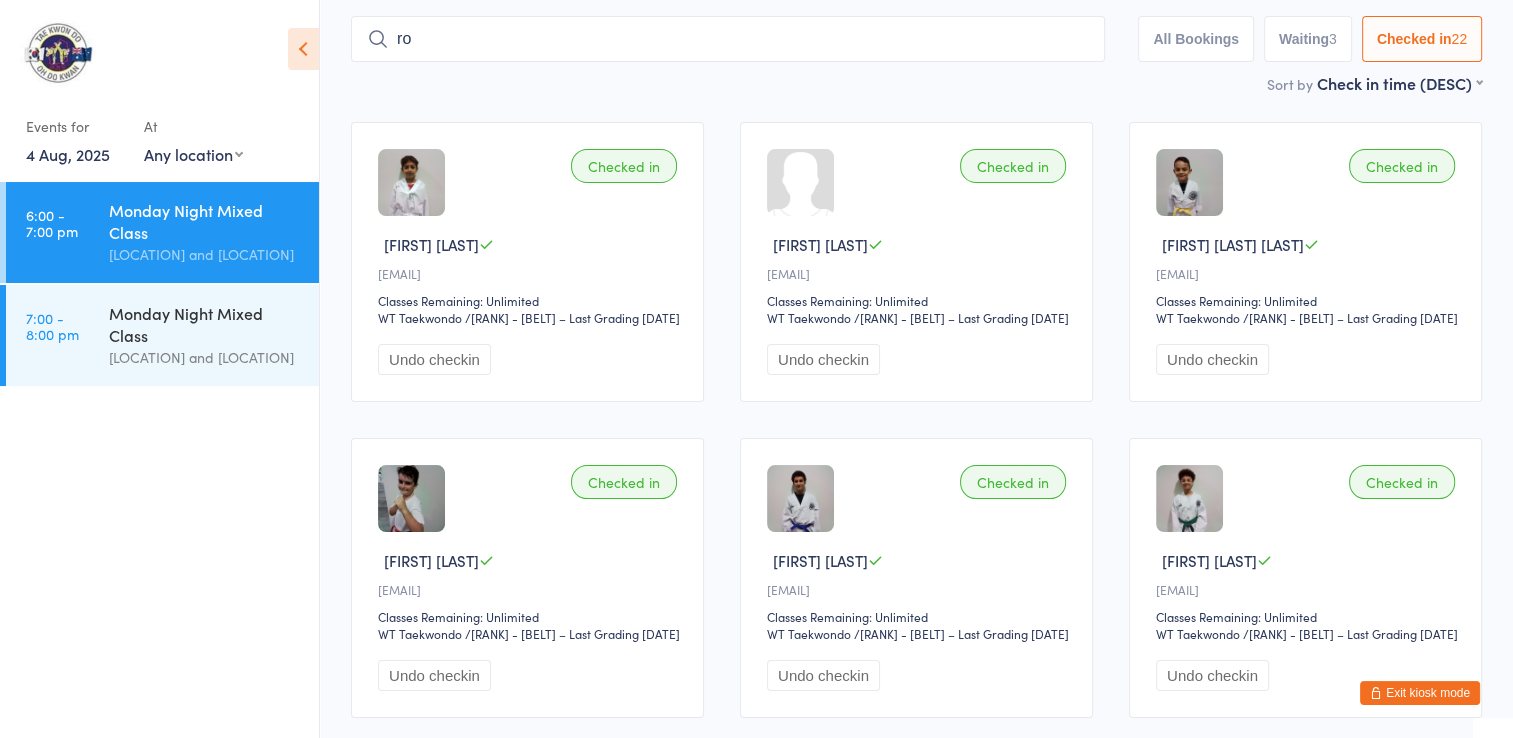 type on "r" 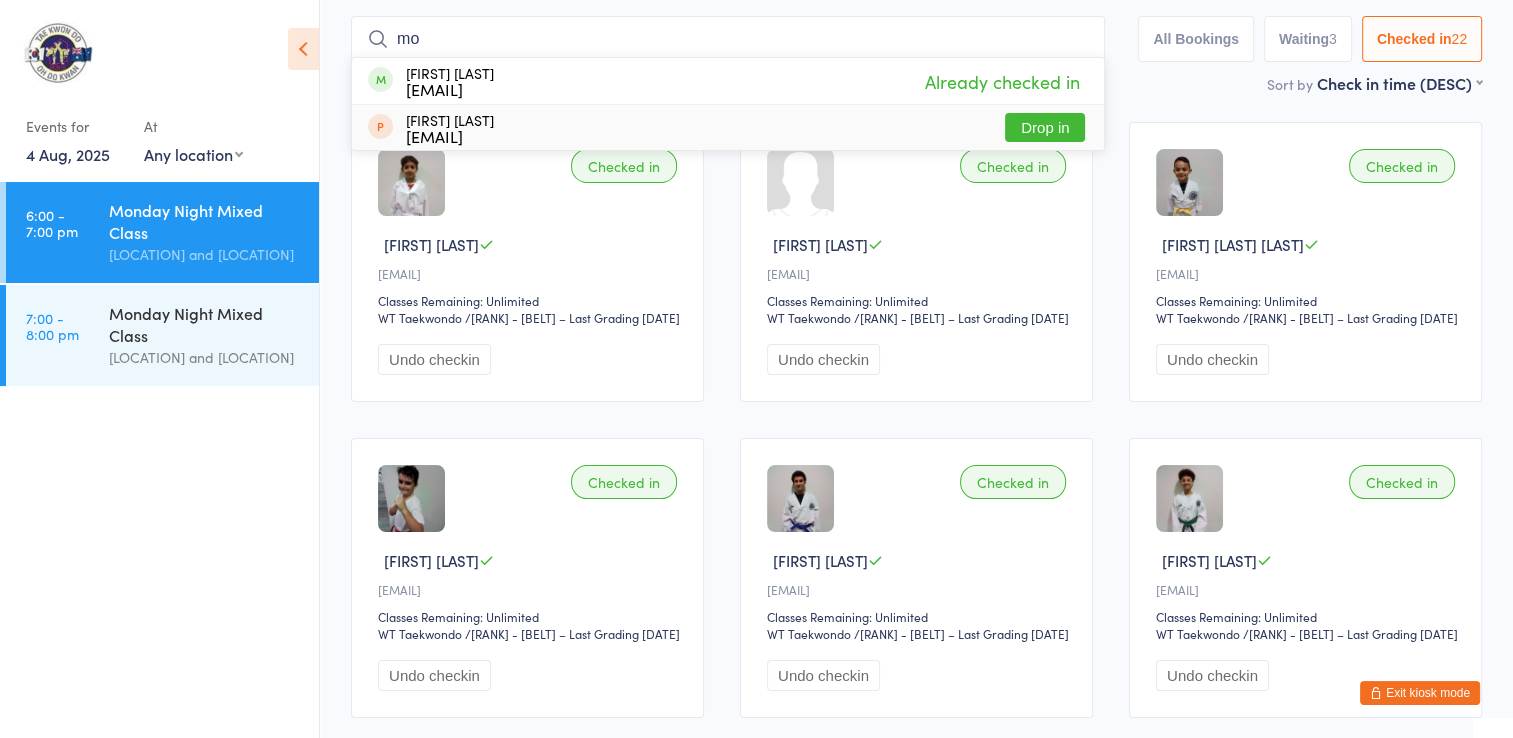 type on "m" 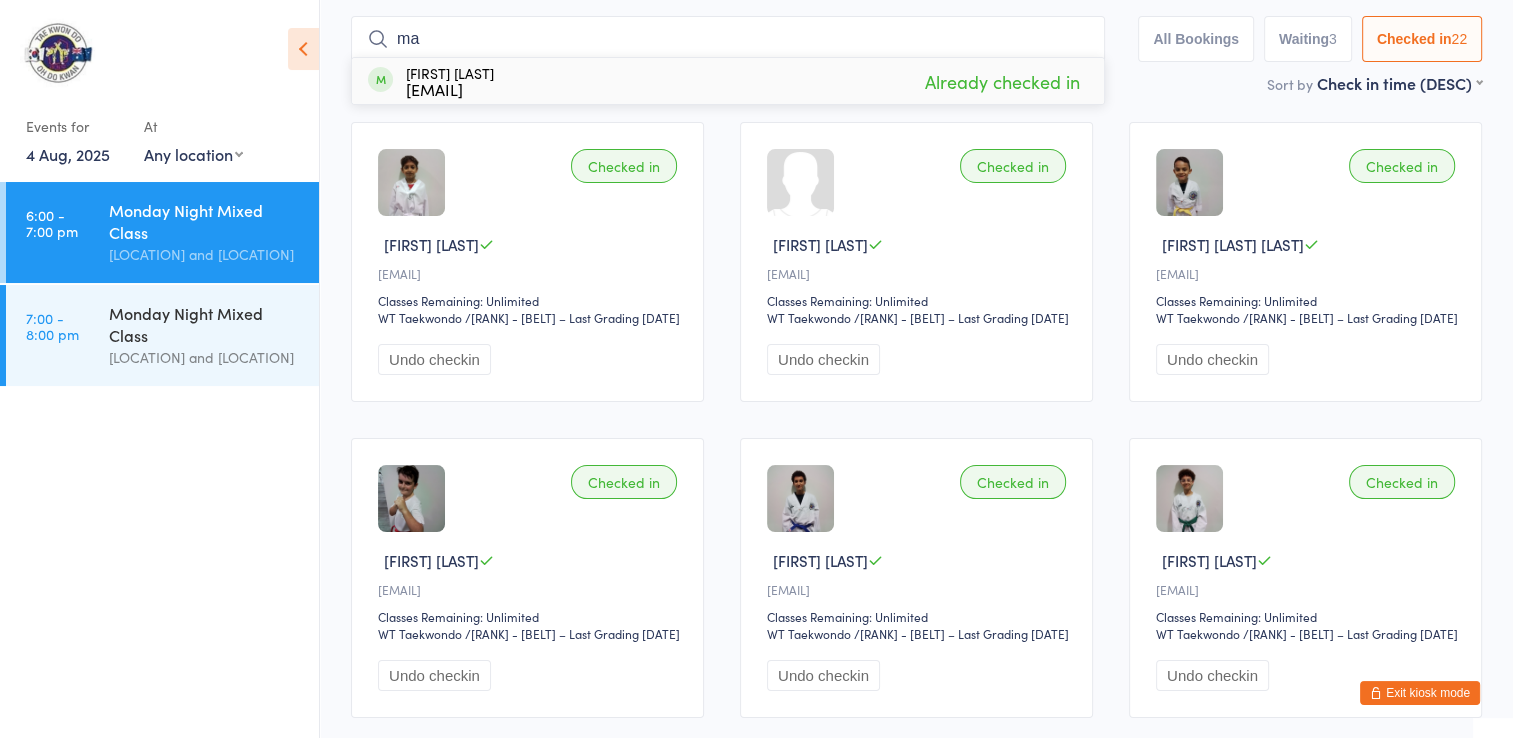 type on "m" 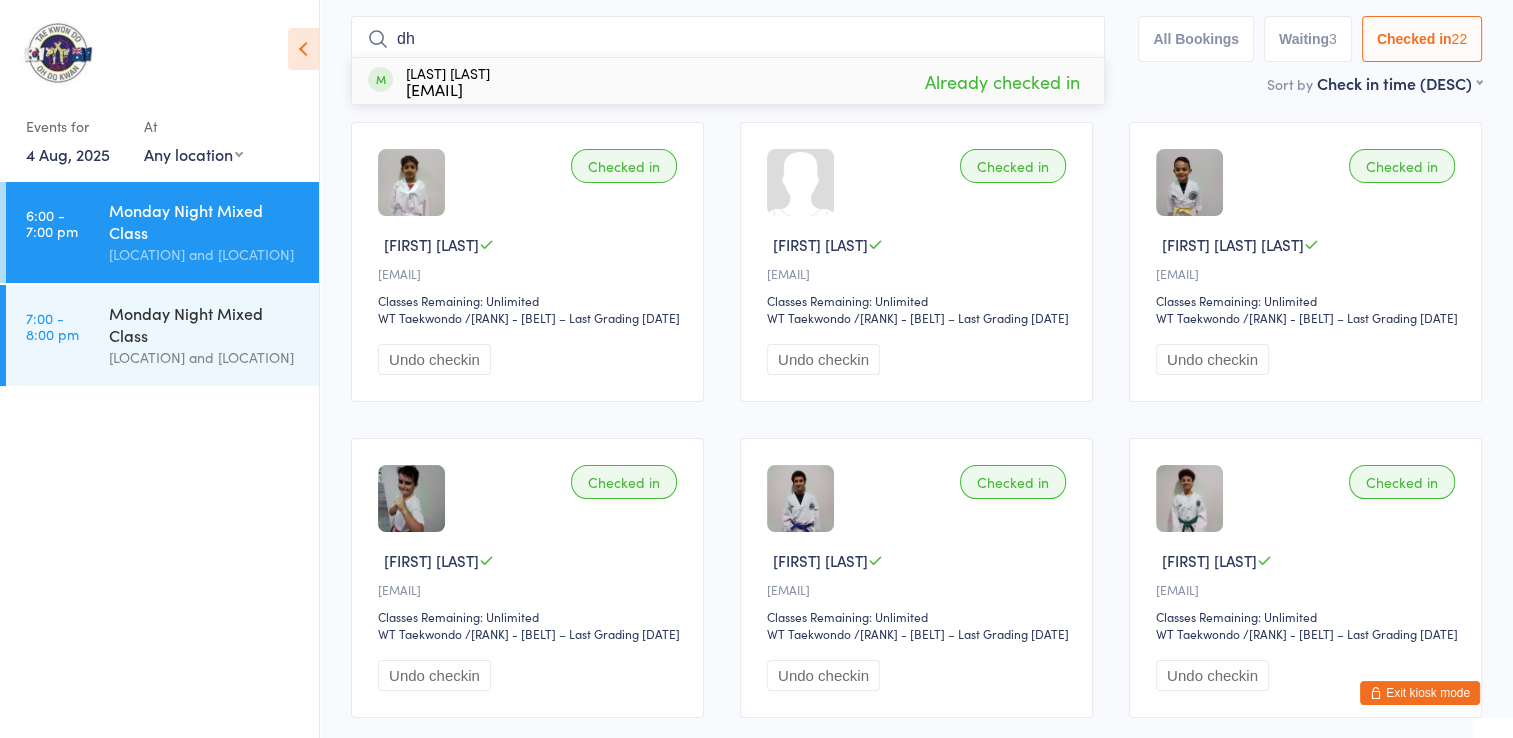 type on "d" 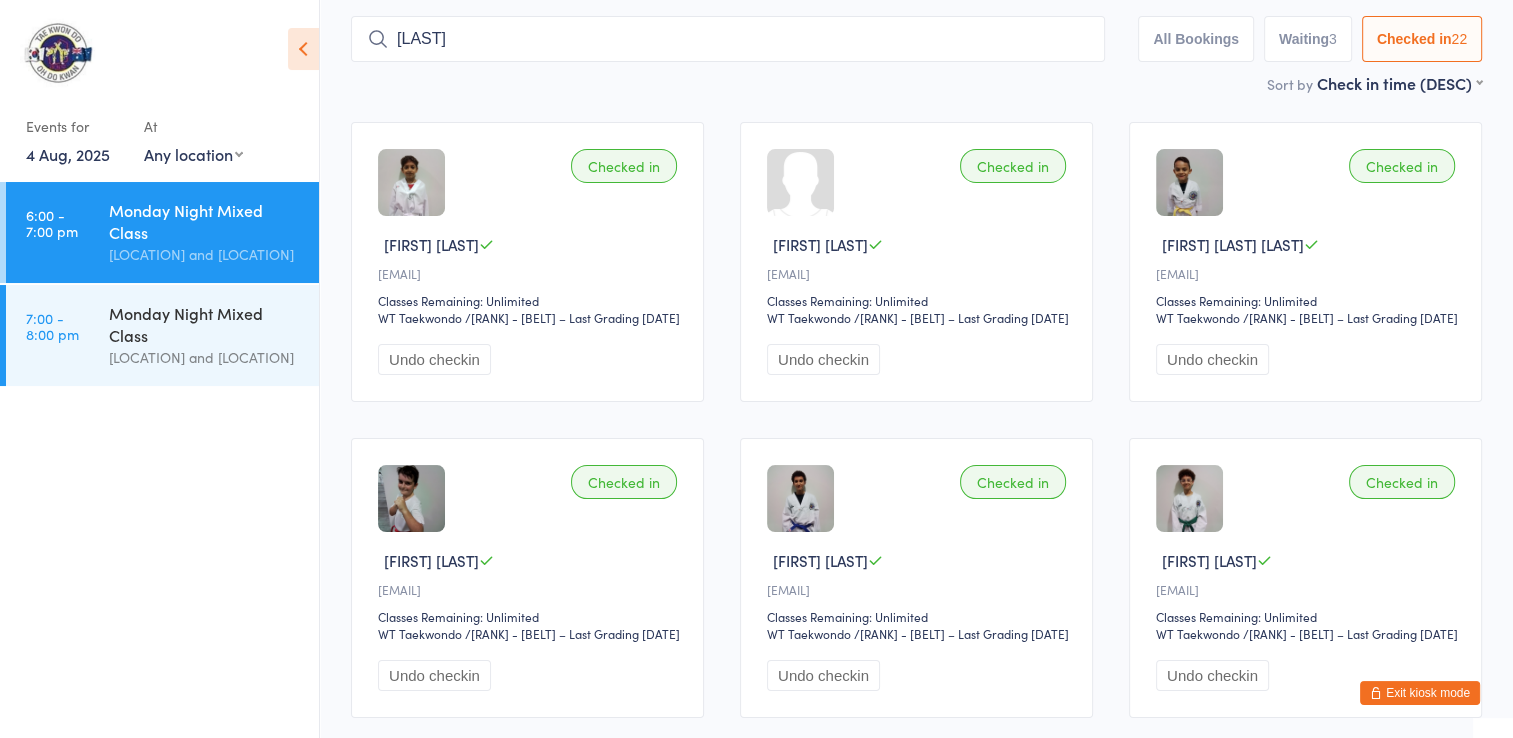 type on "[LAST]" 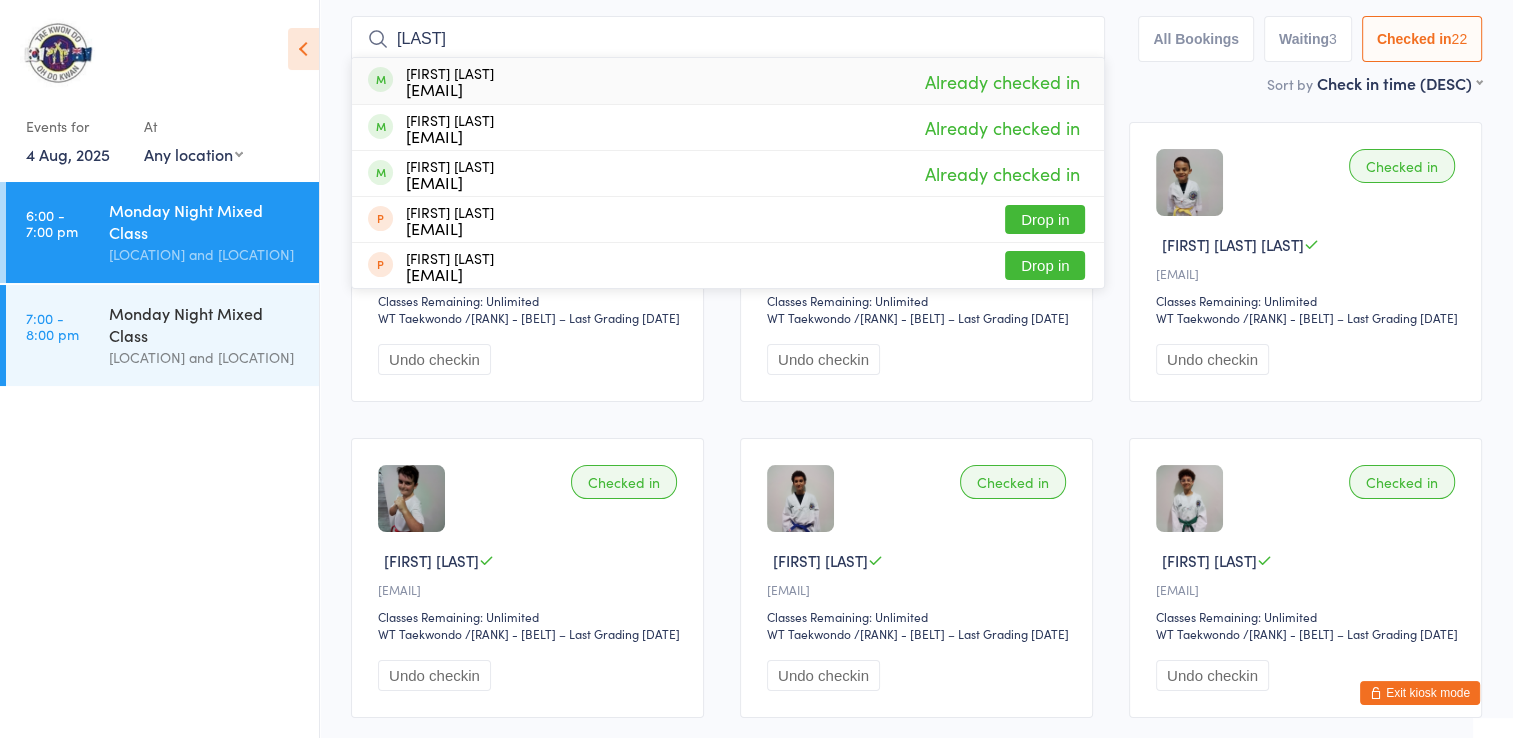 click on "[LAST]" at bounding box center [728, 39] 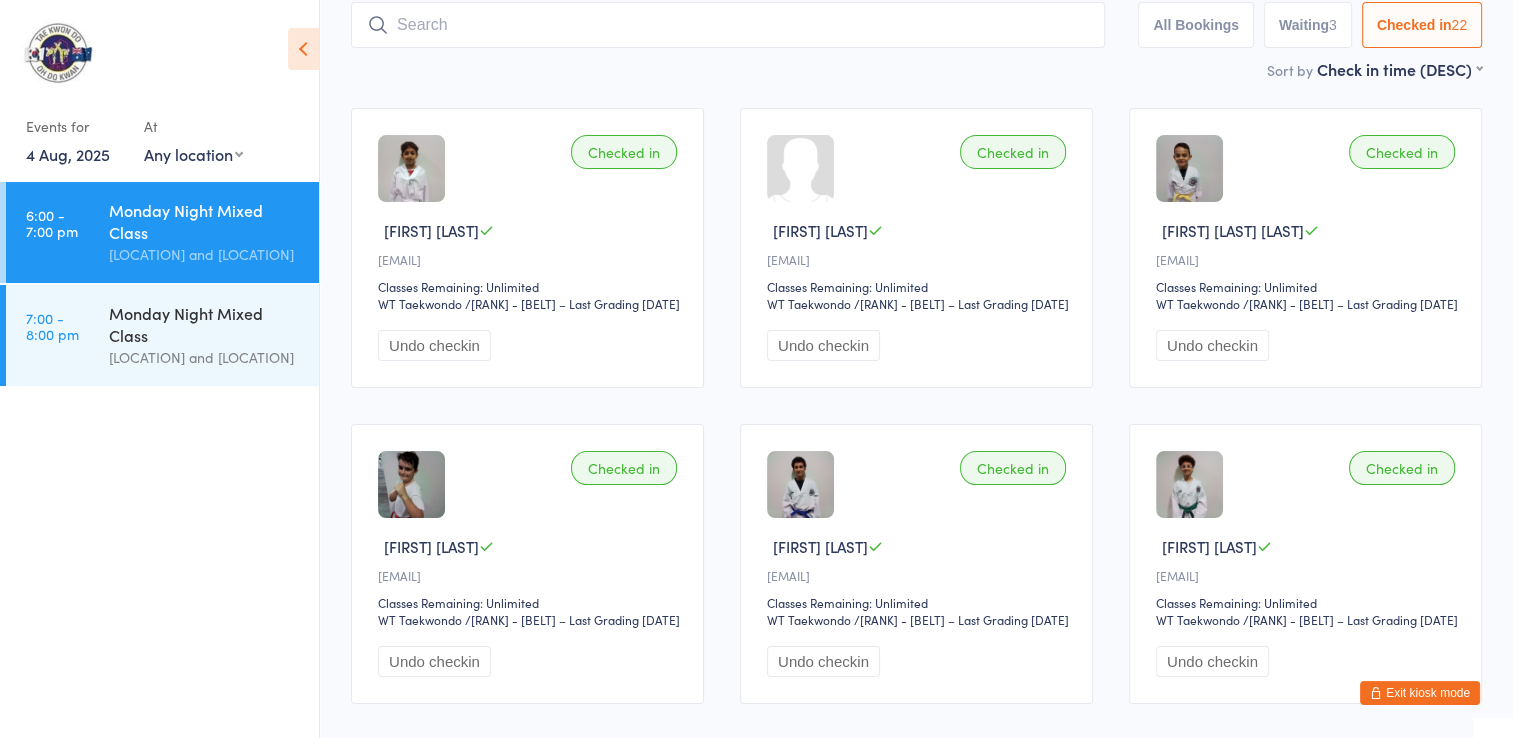 scroll, scrollTop: 132, scrollLeft: 0, axis: vertical 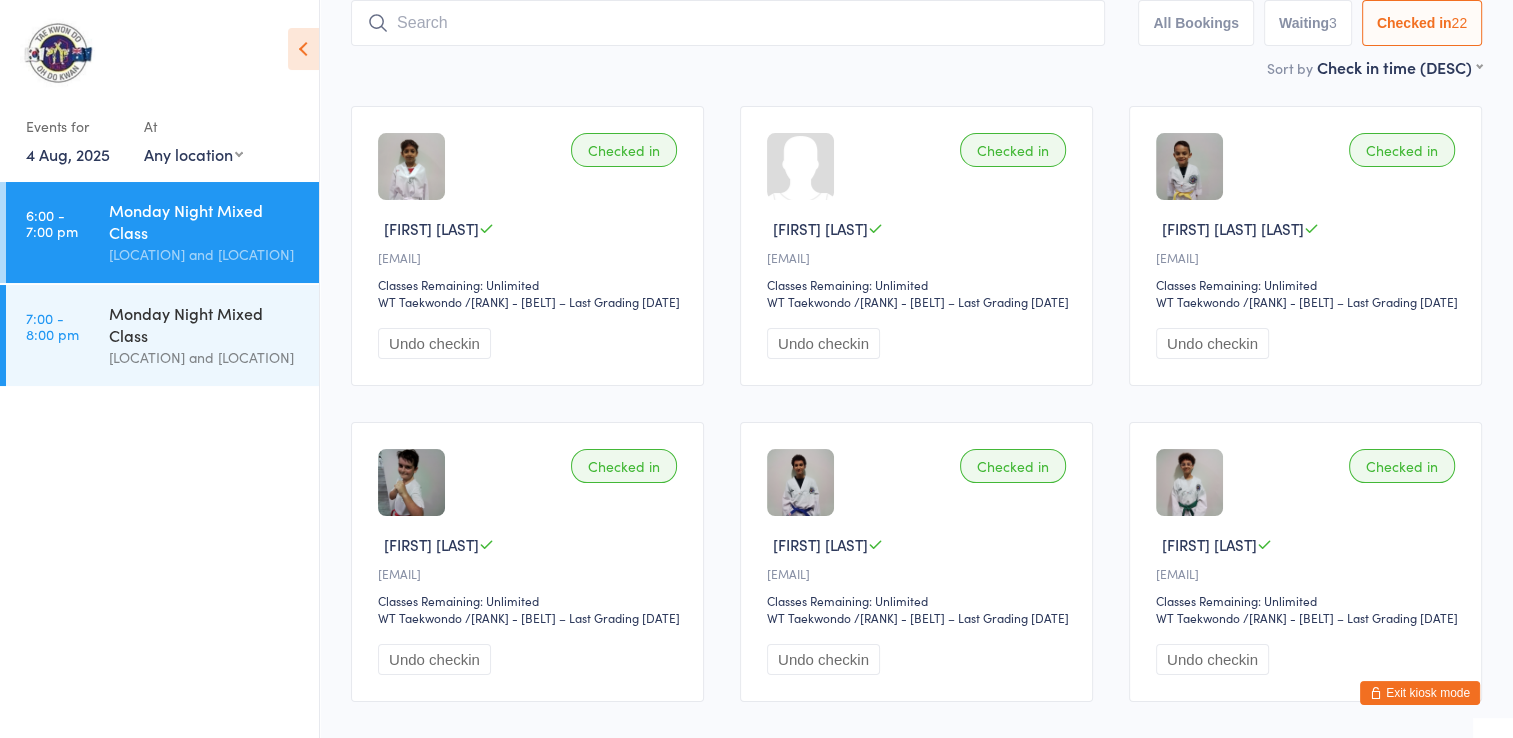 type 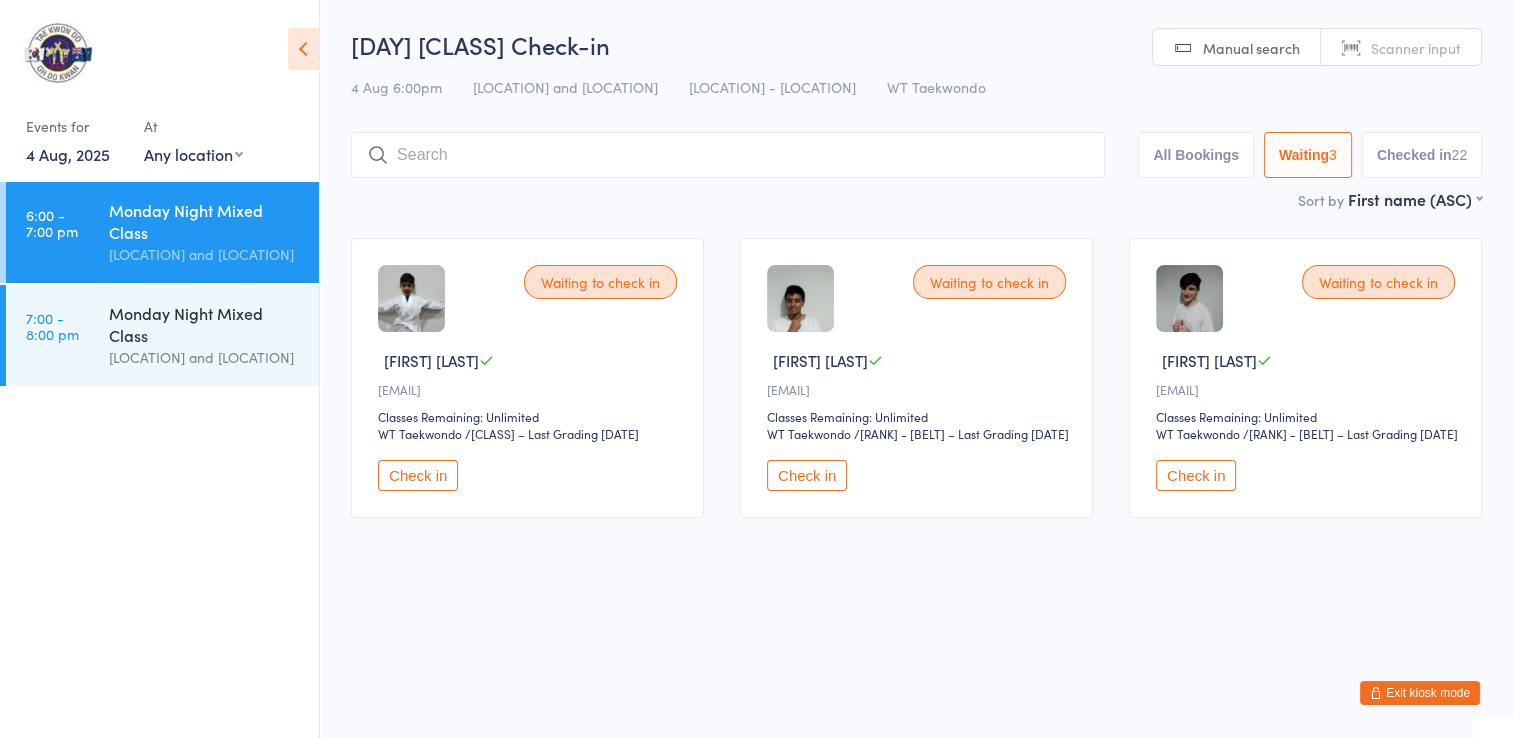scroll, scrollTop: 0, scrollLeft: 0, axis: both 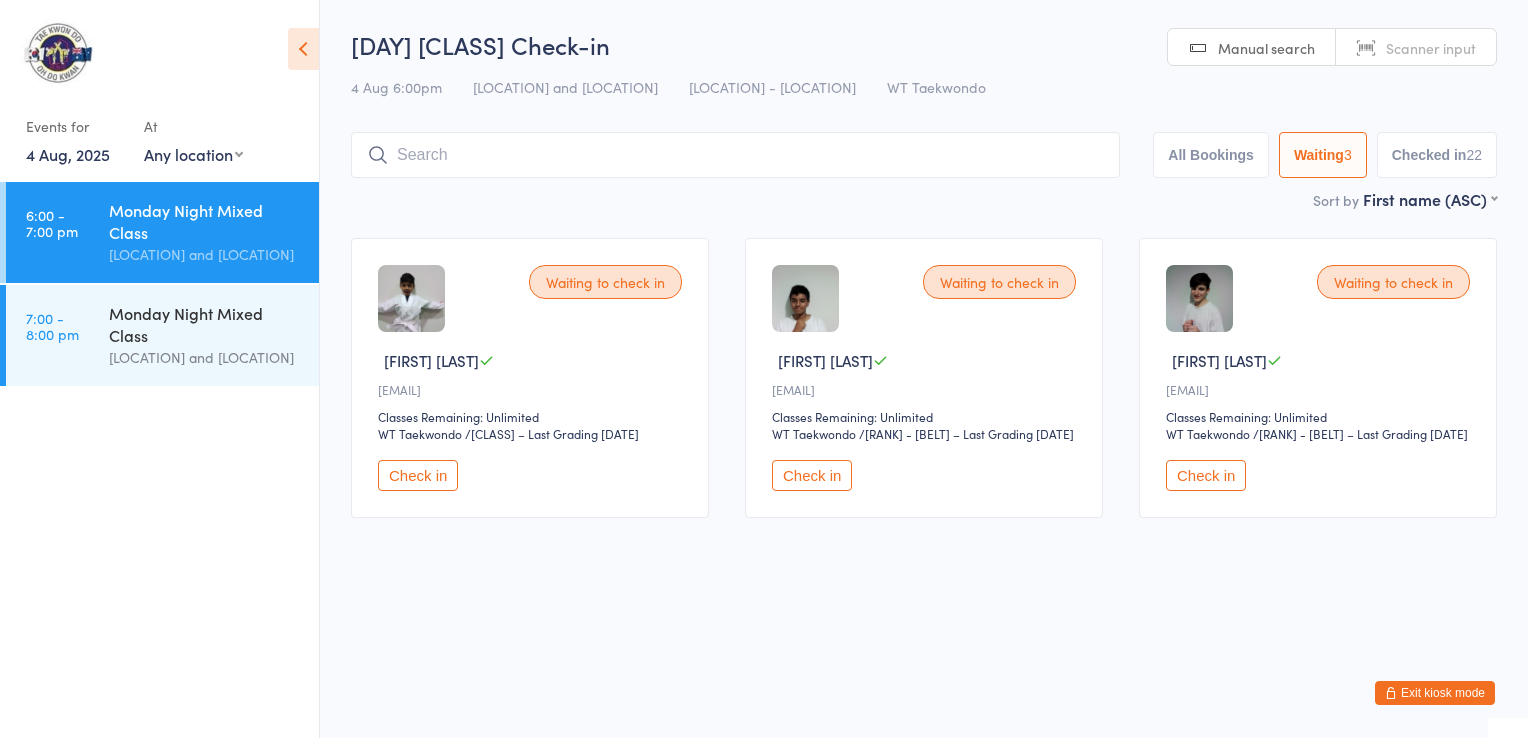 click on "Scanner input" at bounding box center (1416, 48) 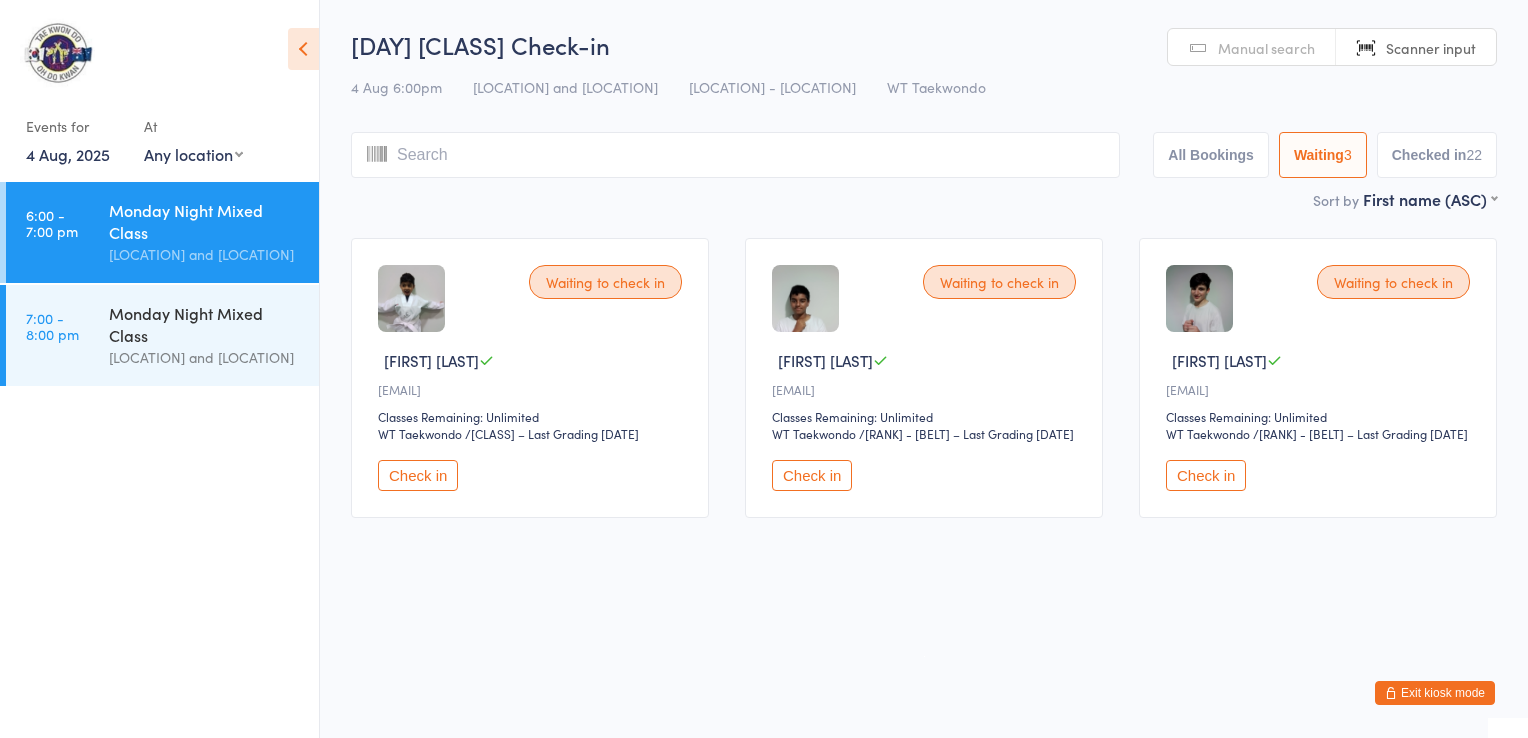 click on "Checked in  22" at bounding box center [1437, 155] 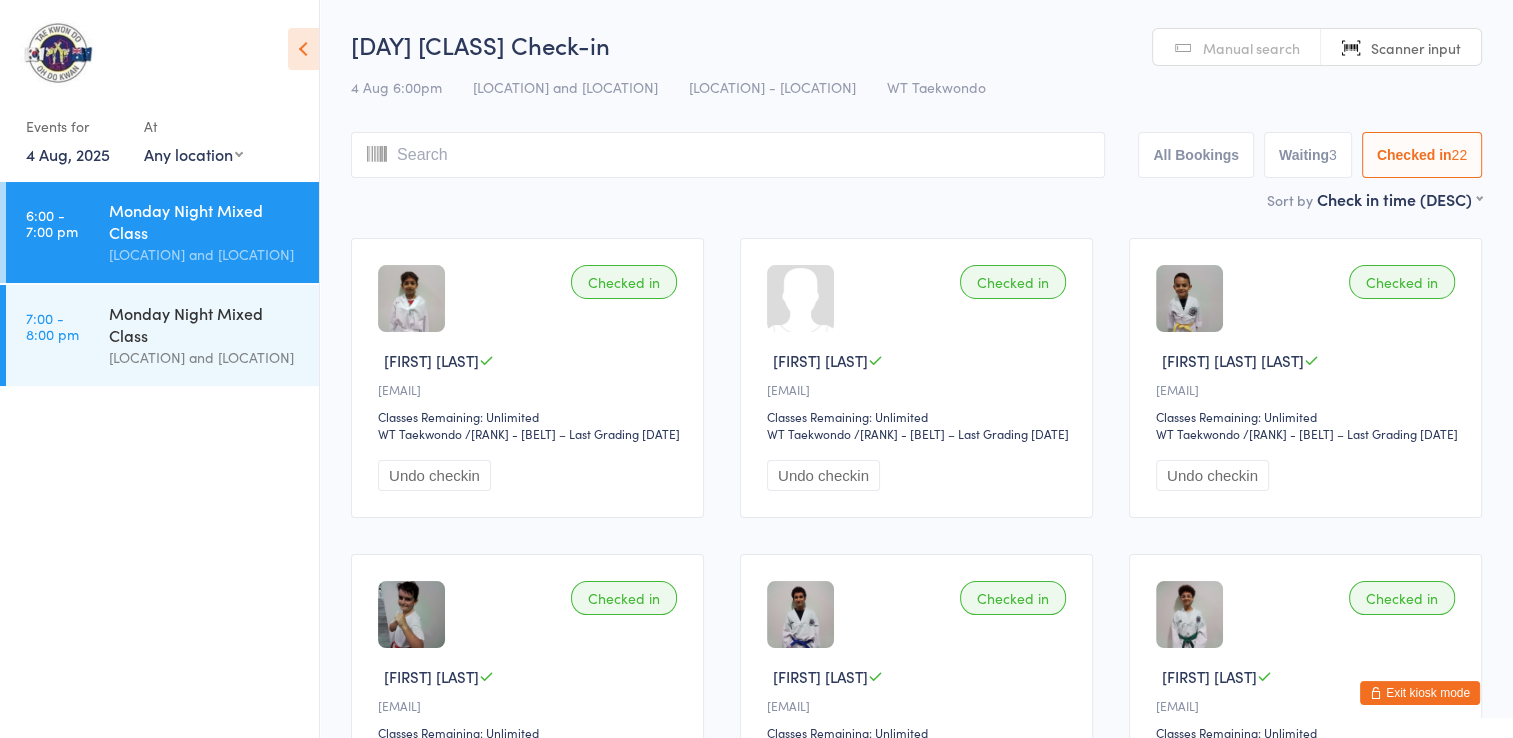 click at bounding box center [728, 155] 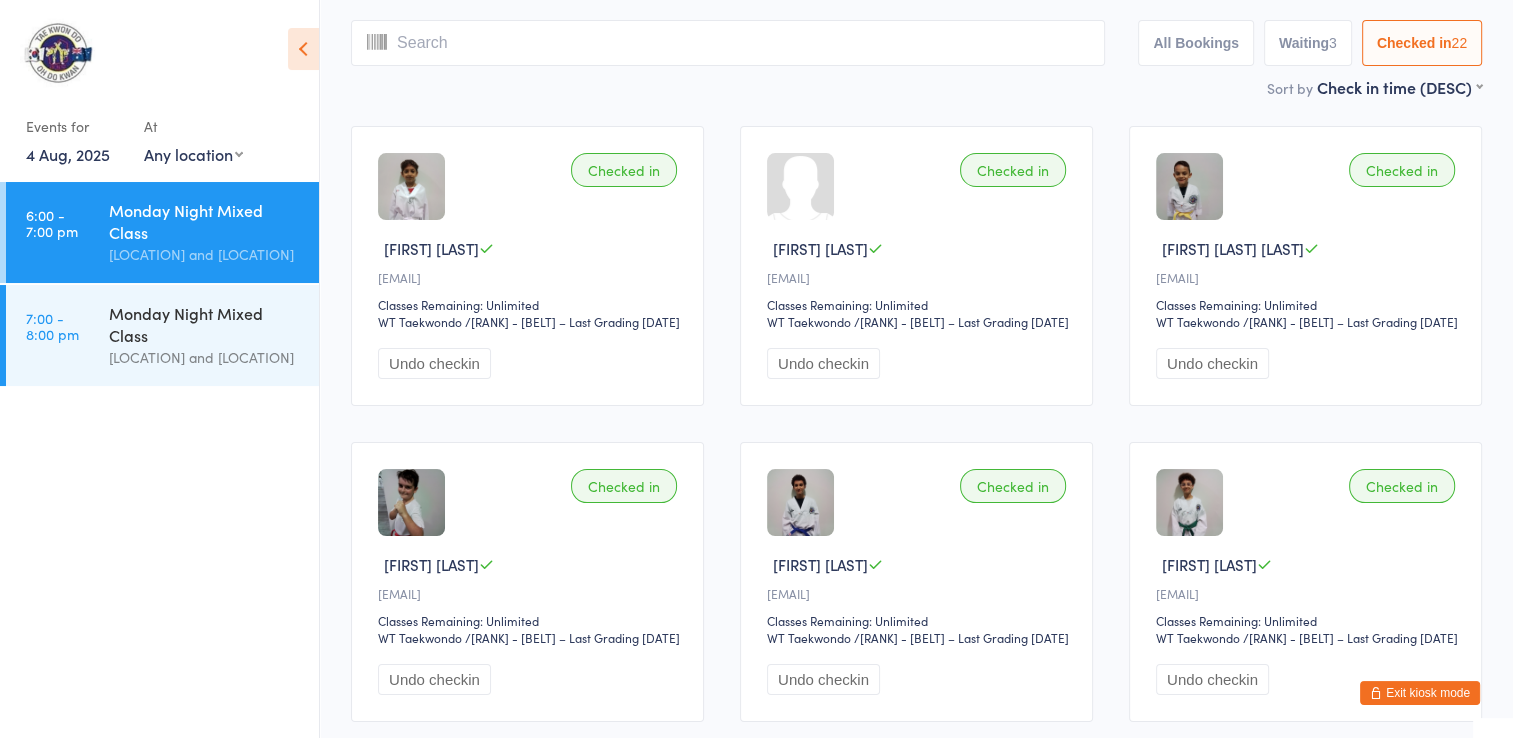 scroll, scrollTop: 132, scrollLeft: 0, axis: vertical 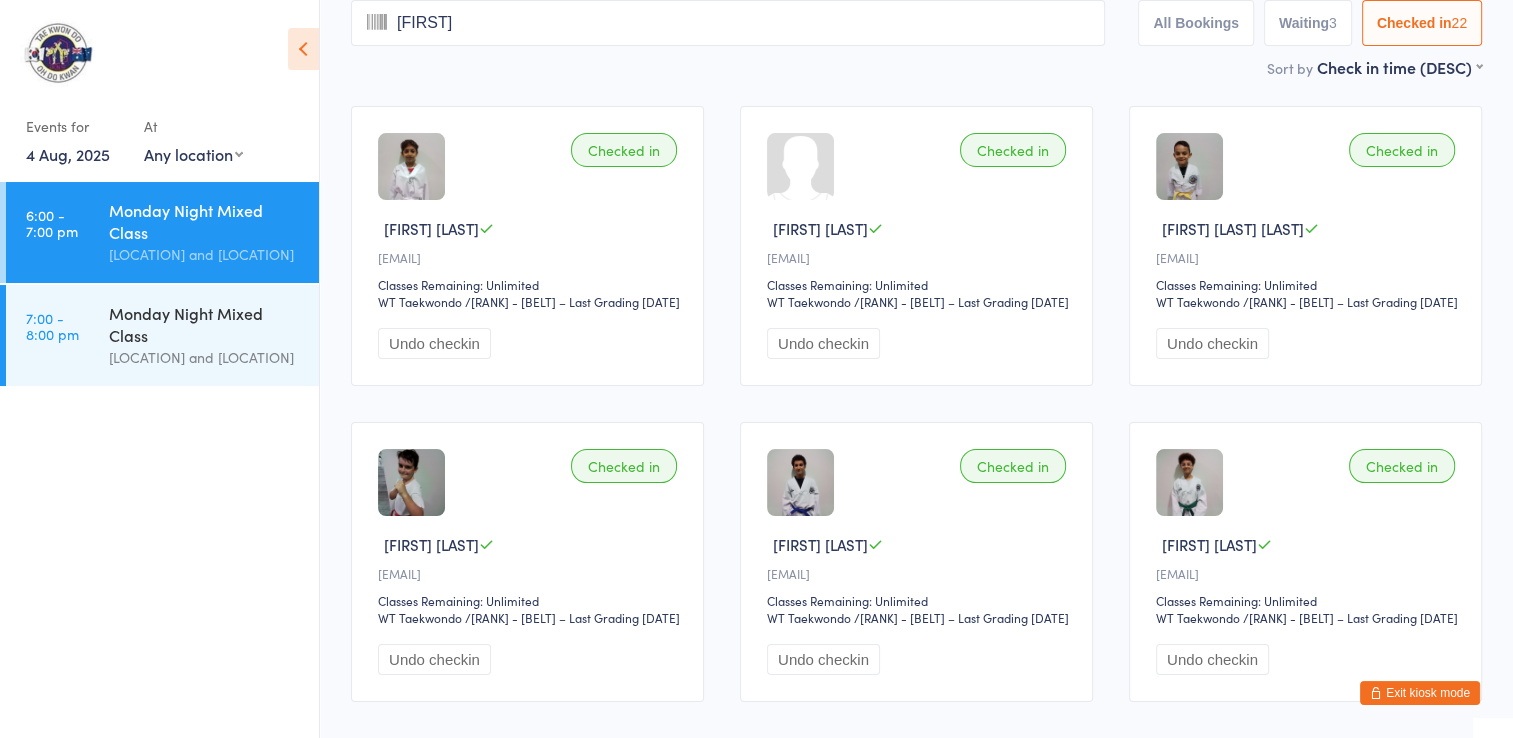 type on "[FIRST];" 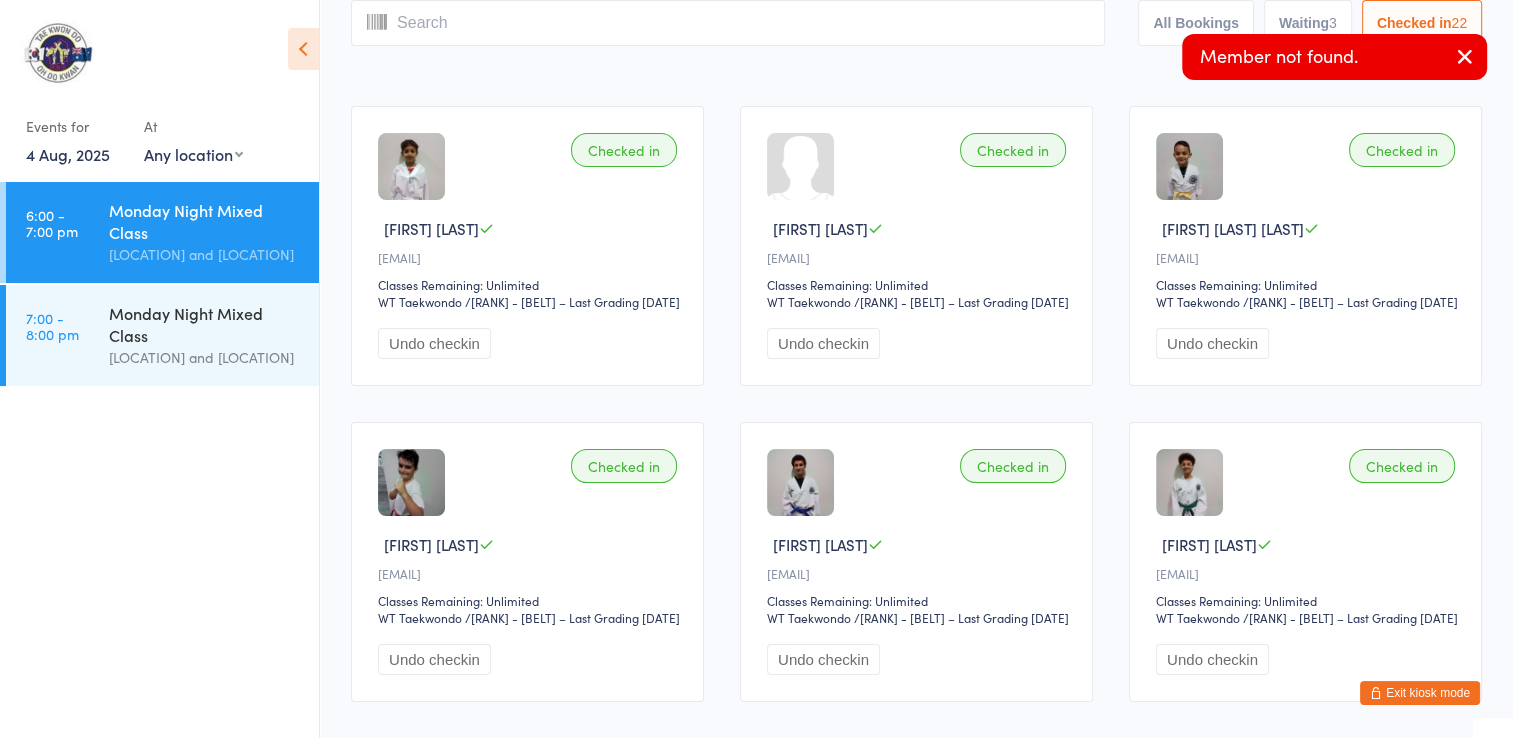 scroll, scrollTop: 0, scrollLeft: 0, axis: both 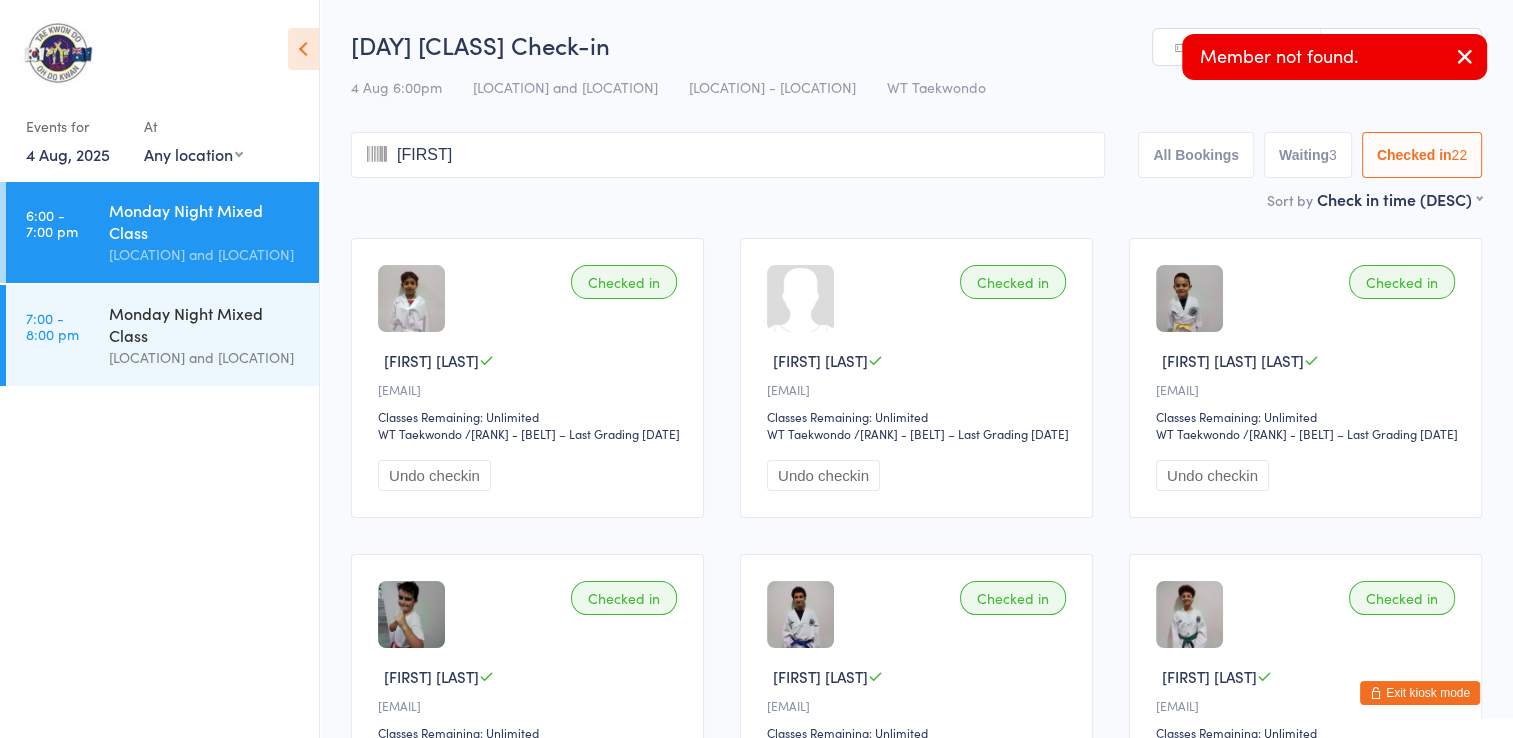 type on "[FIRST];" 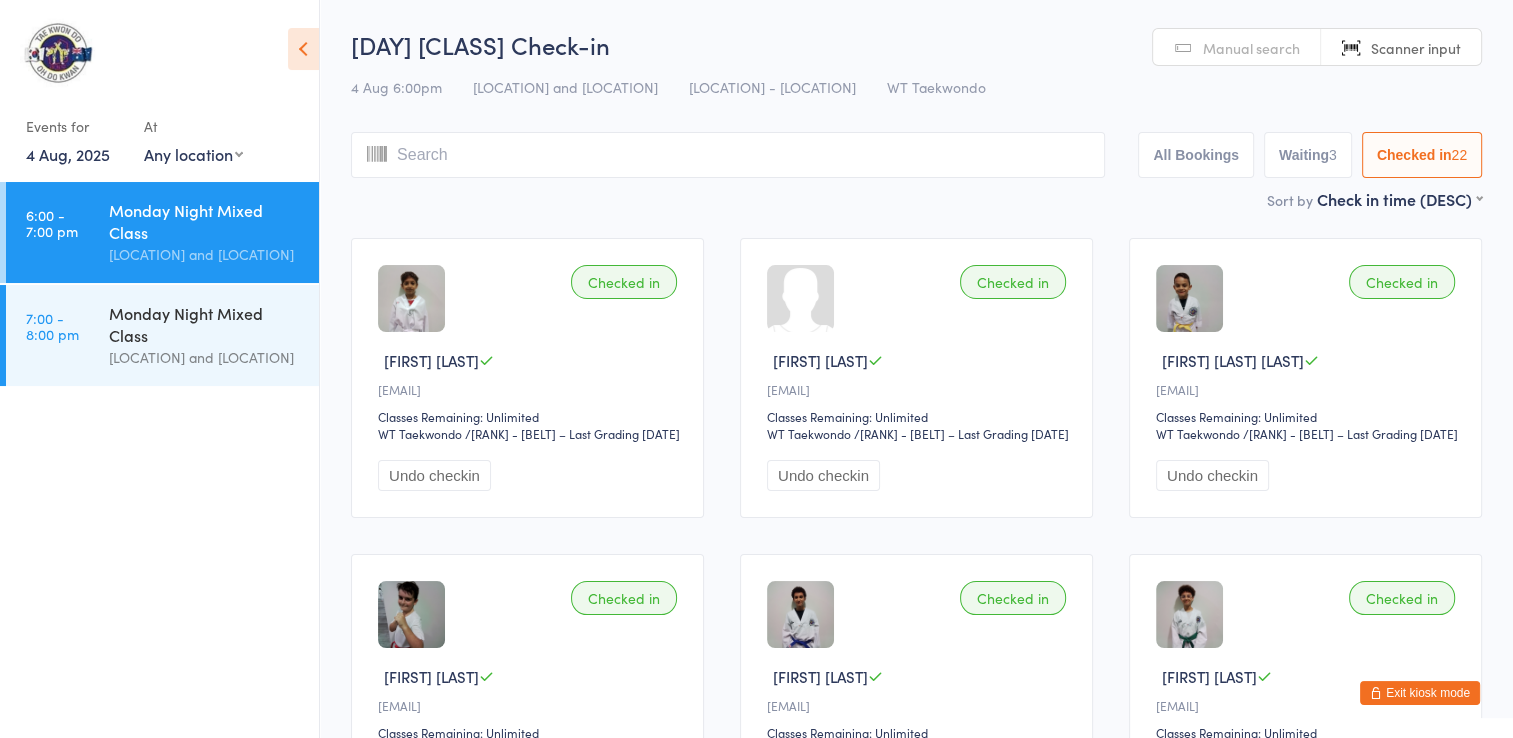 click at bounding box center (728, 155) 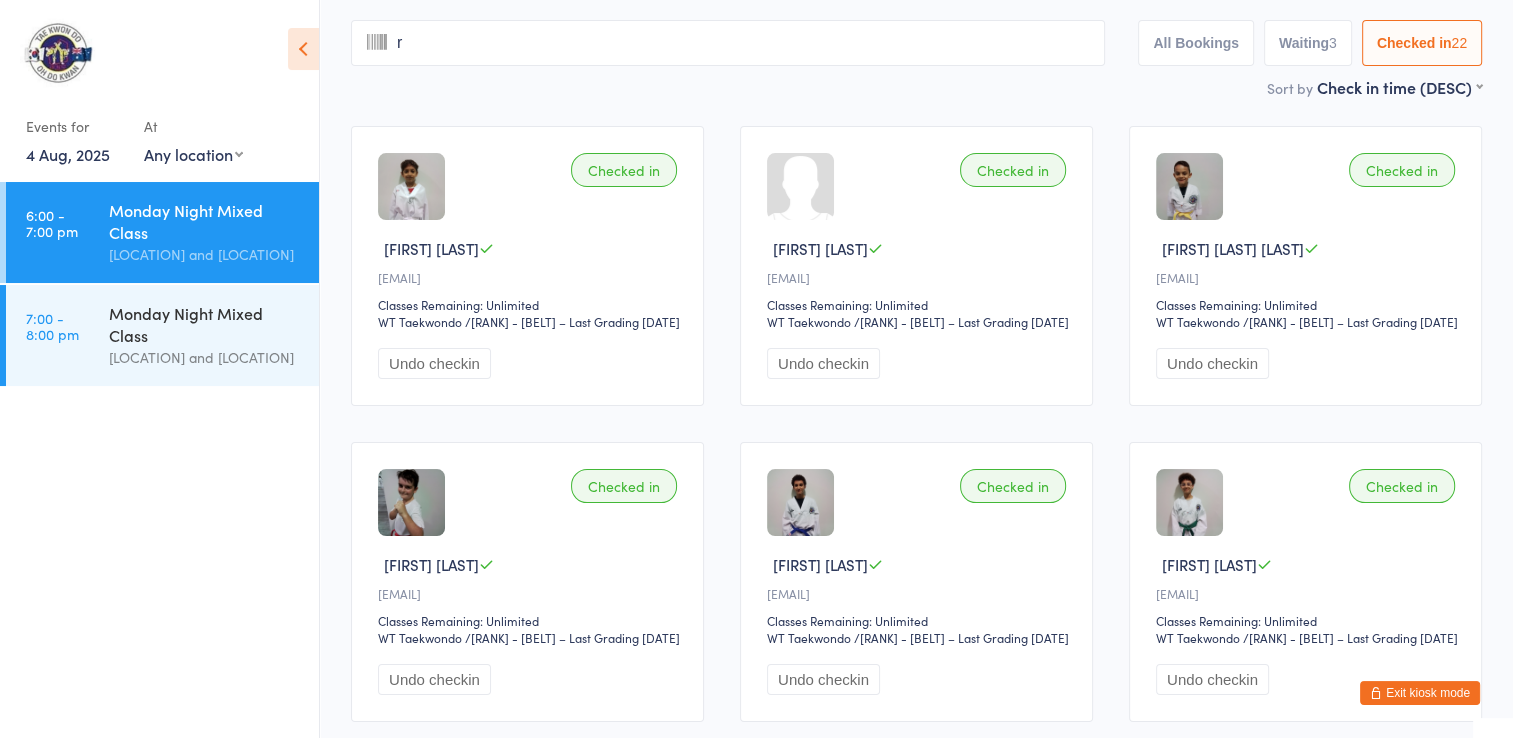 scroll, scrollTop: 131, scrollLeft: 0, axis: vertical 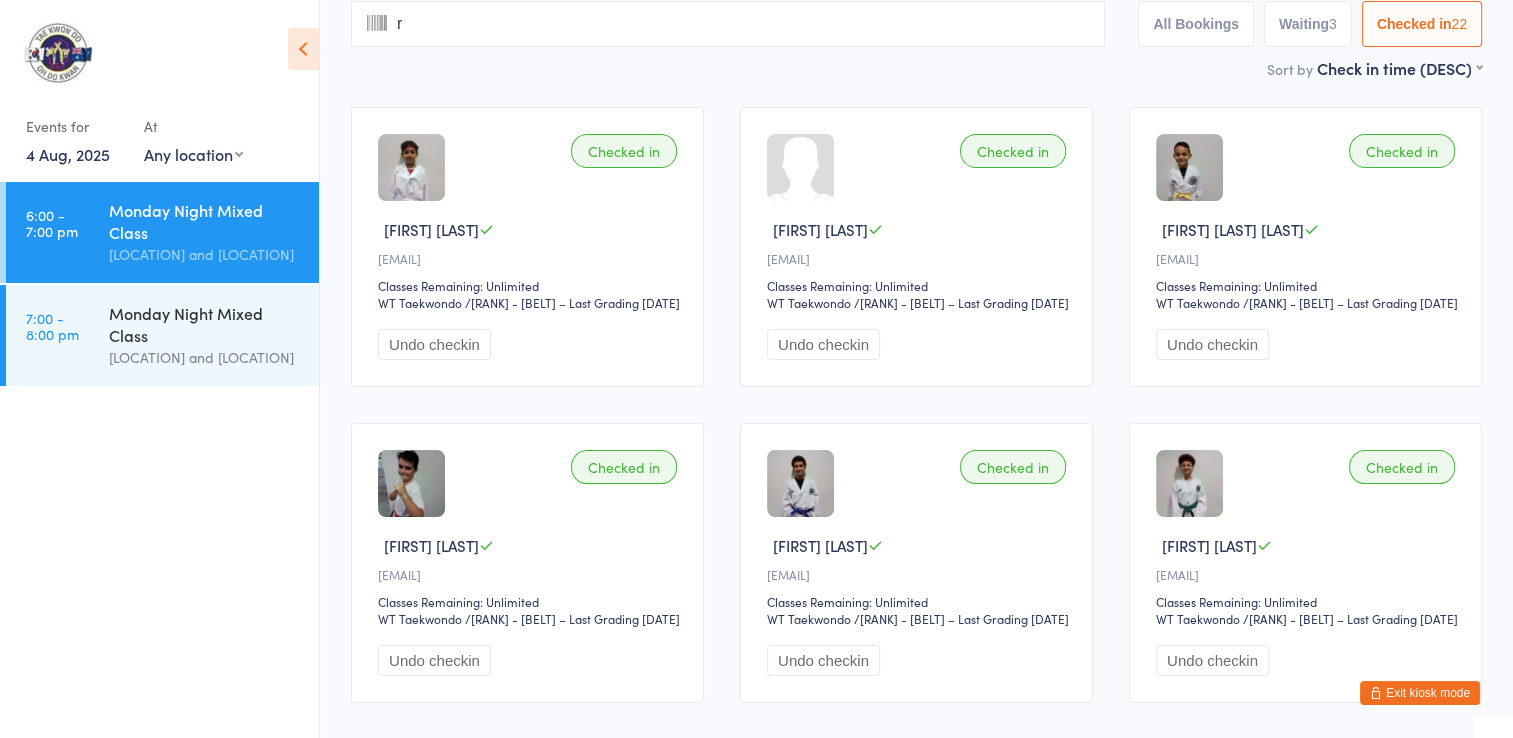 type on "re" 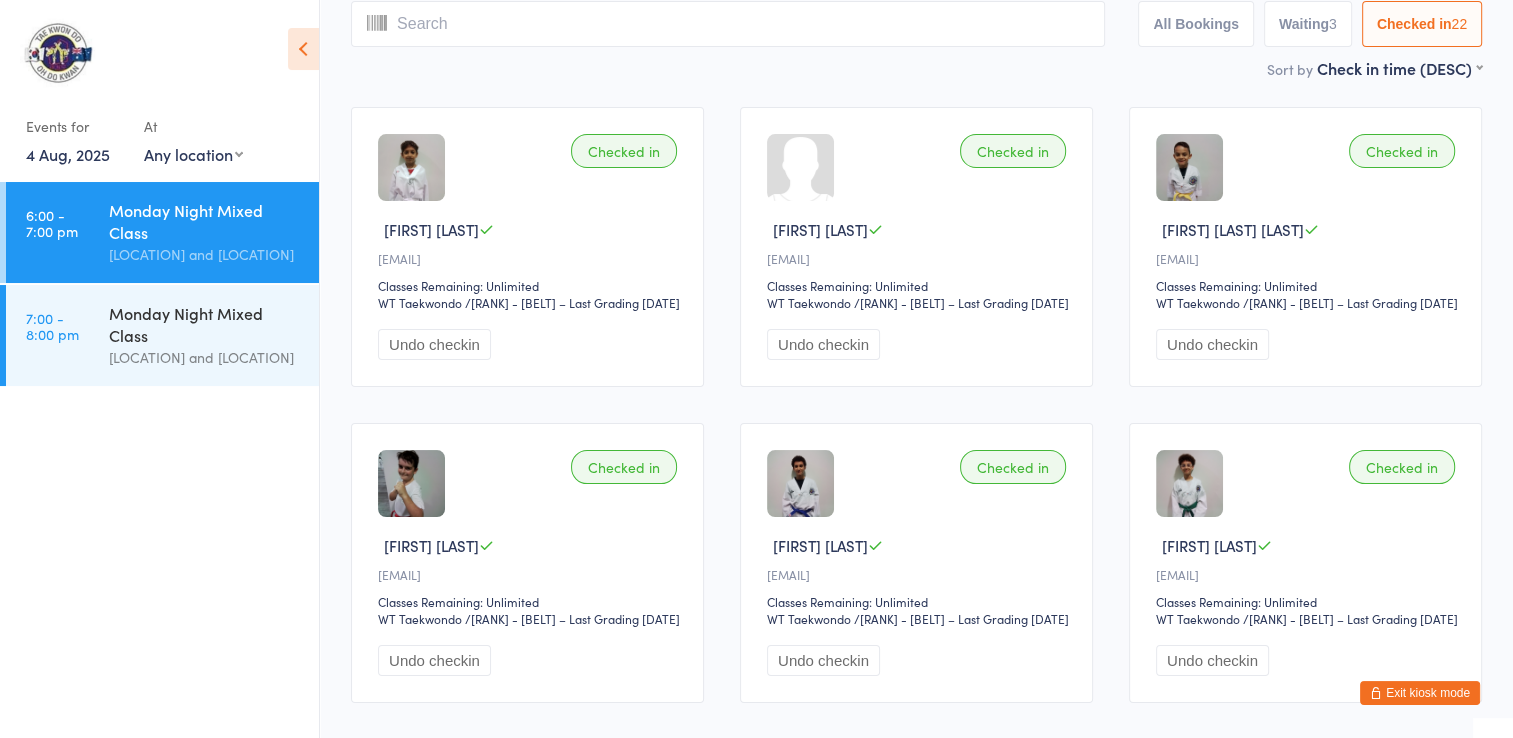 scroll, scrollTop: 0, scrollLeft: 0, axis: both 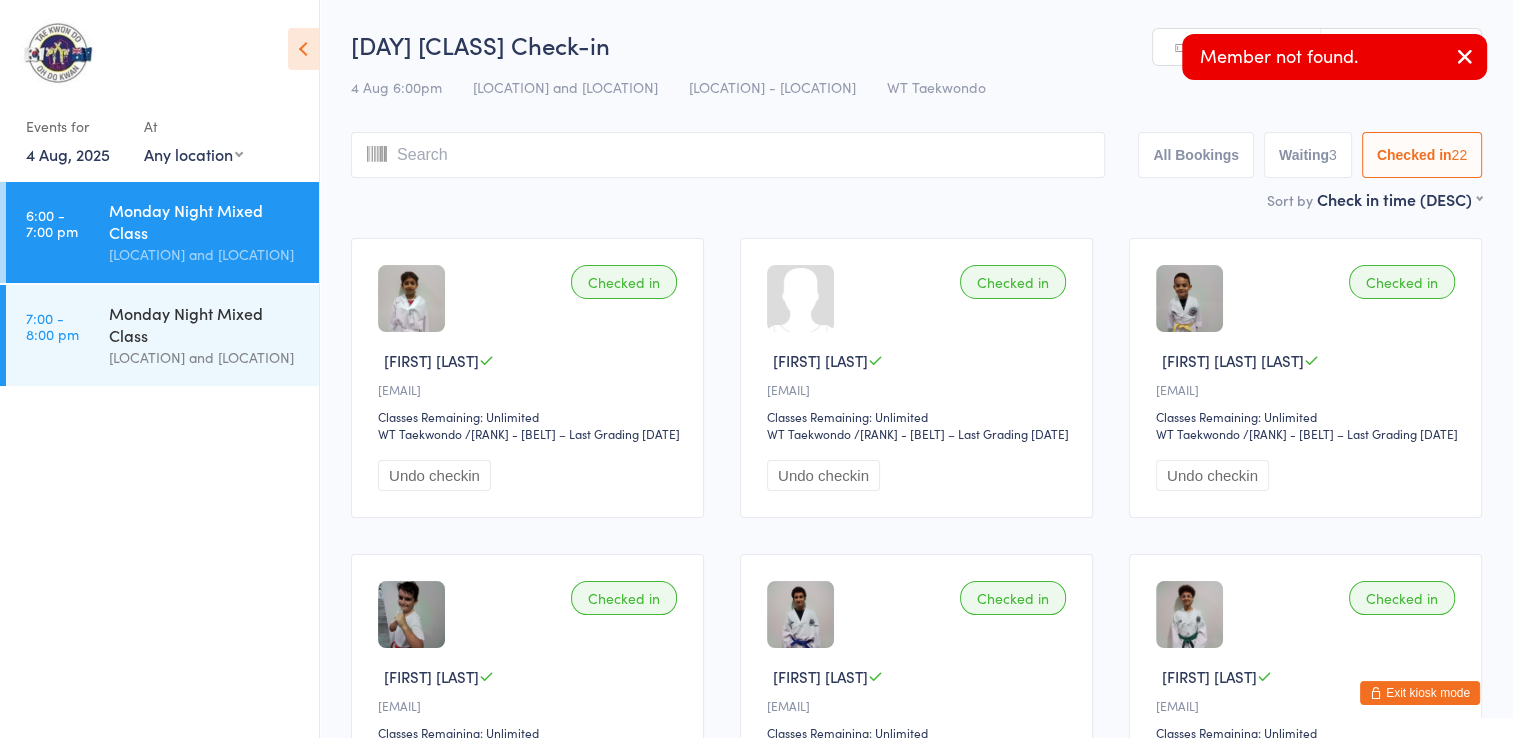 click at bounding box center (1465, 56) 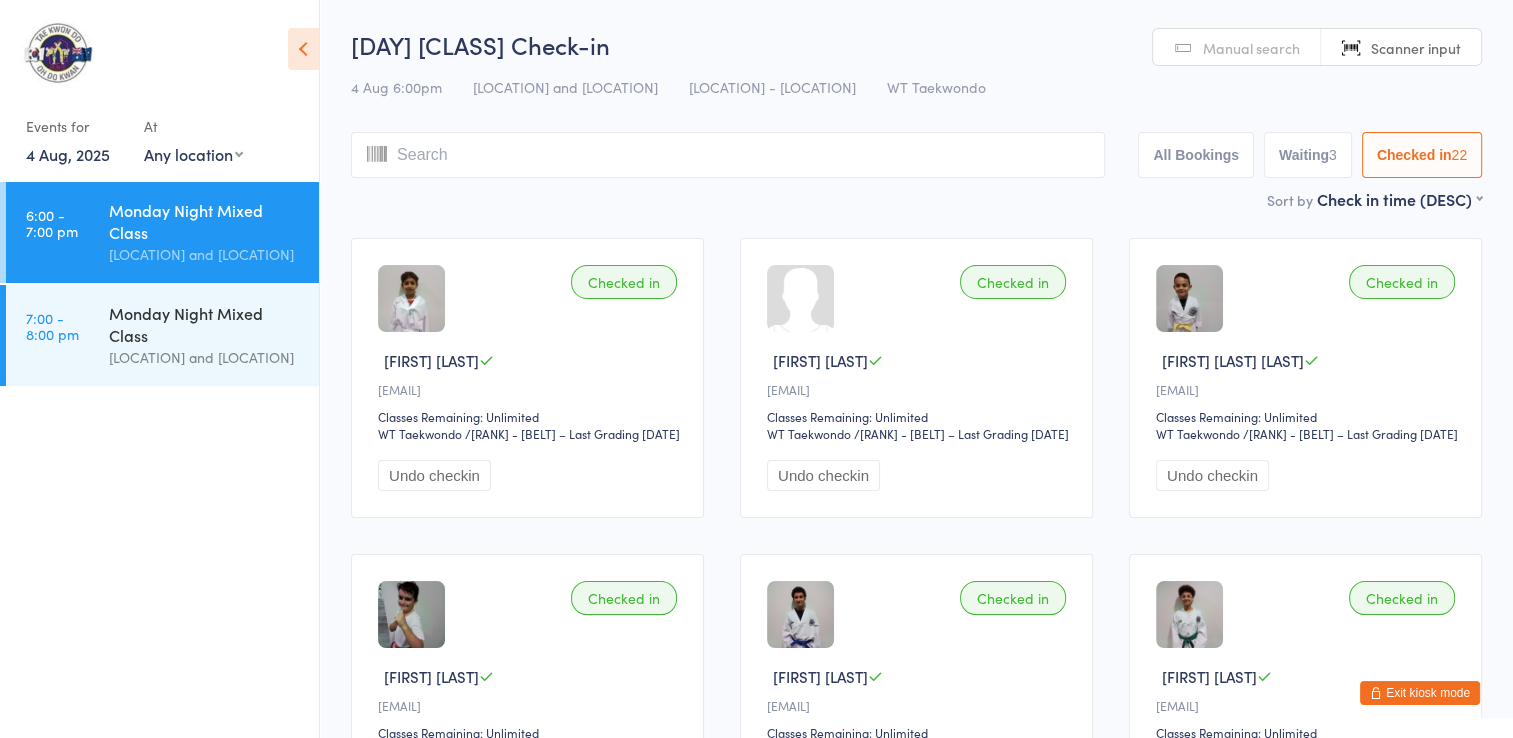 click on "Manual search" at bounding box center [1251, 48] 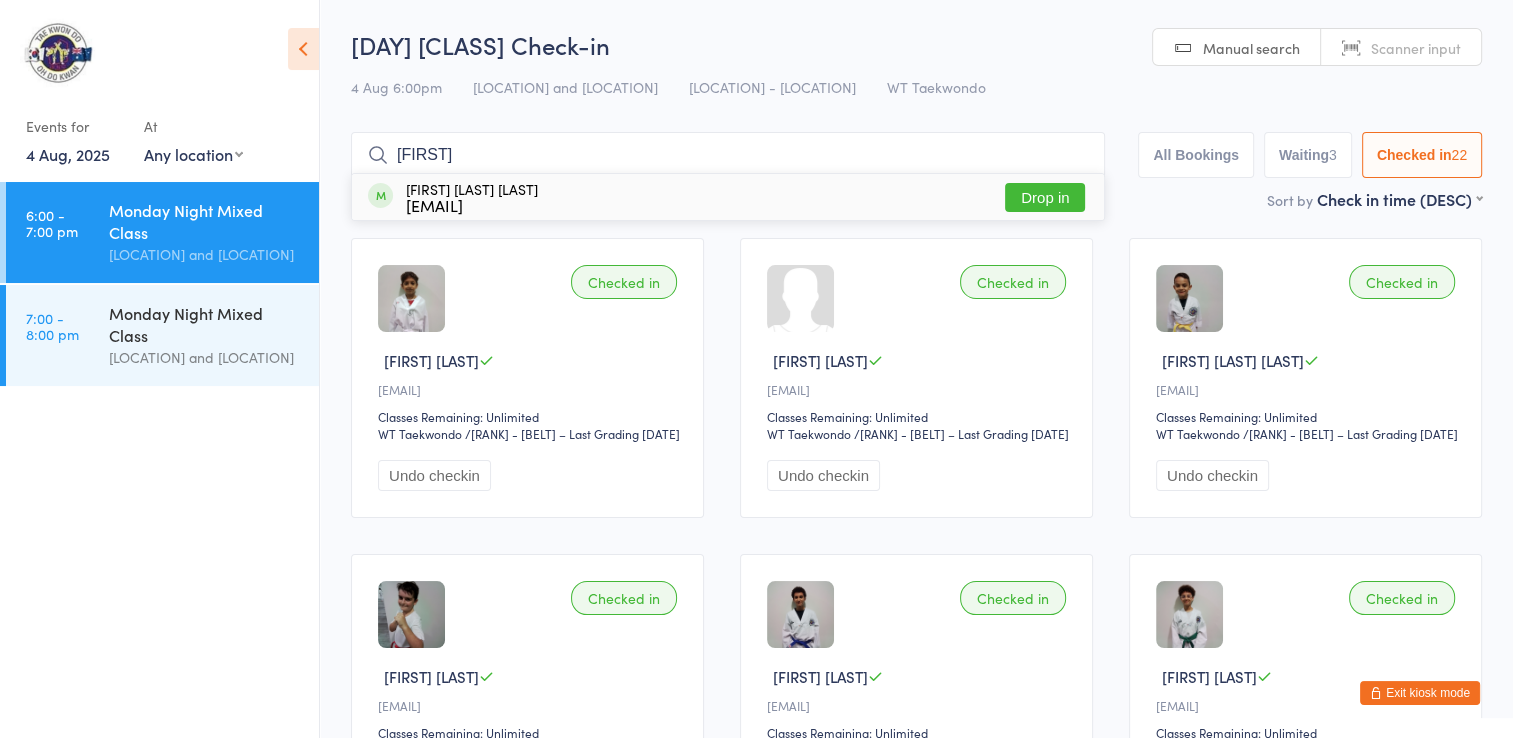 type on "[FIRST]" 